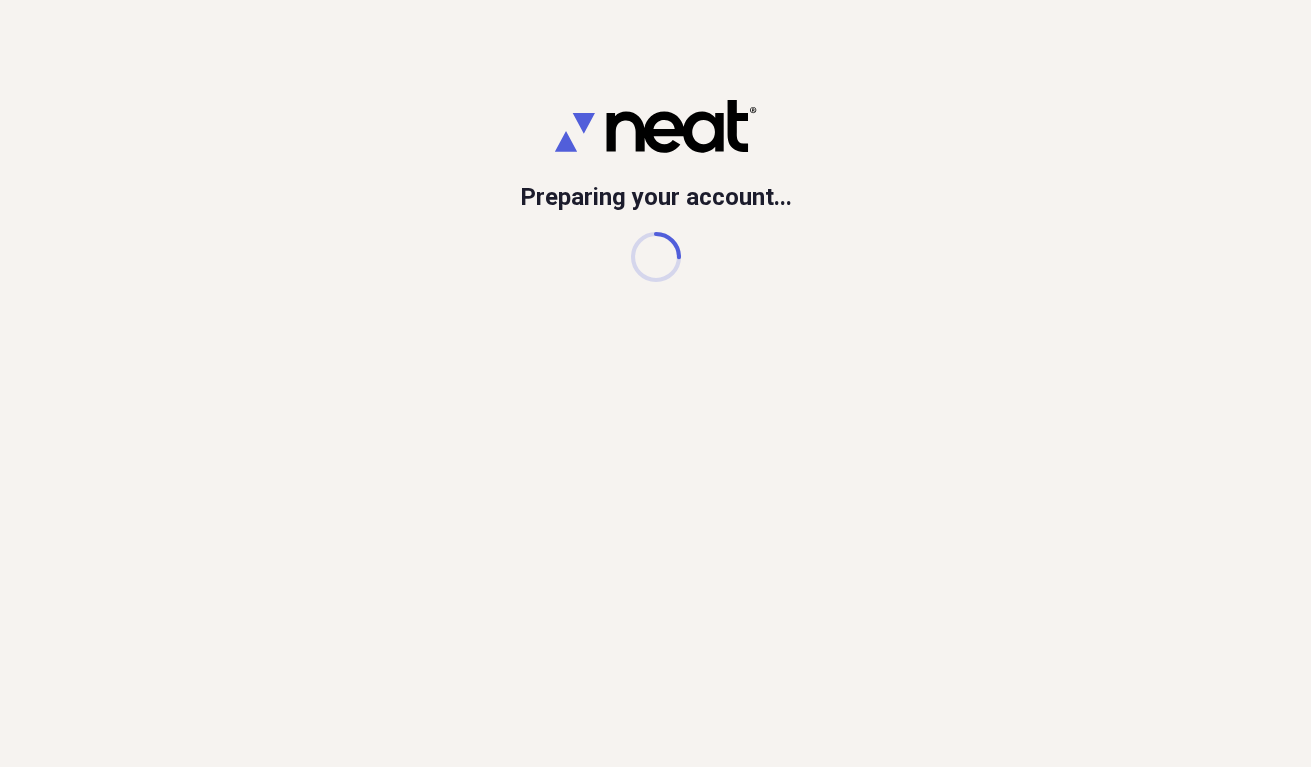 scroll, scrollTop: 0, scrollLeft: 0, axis: both 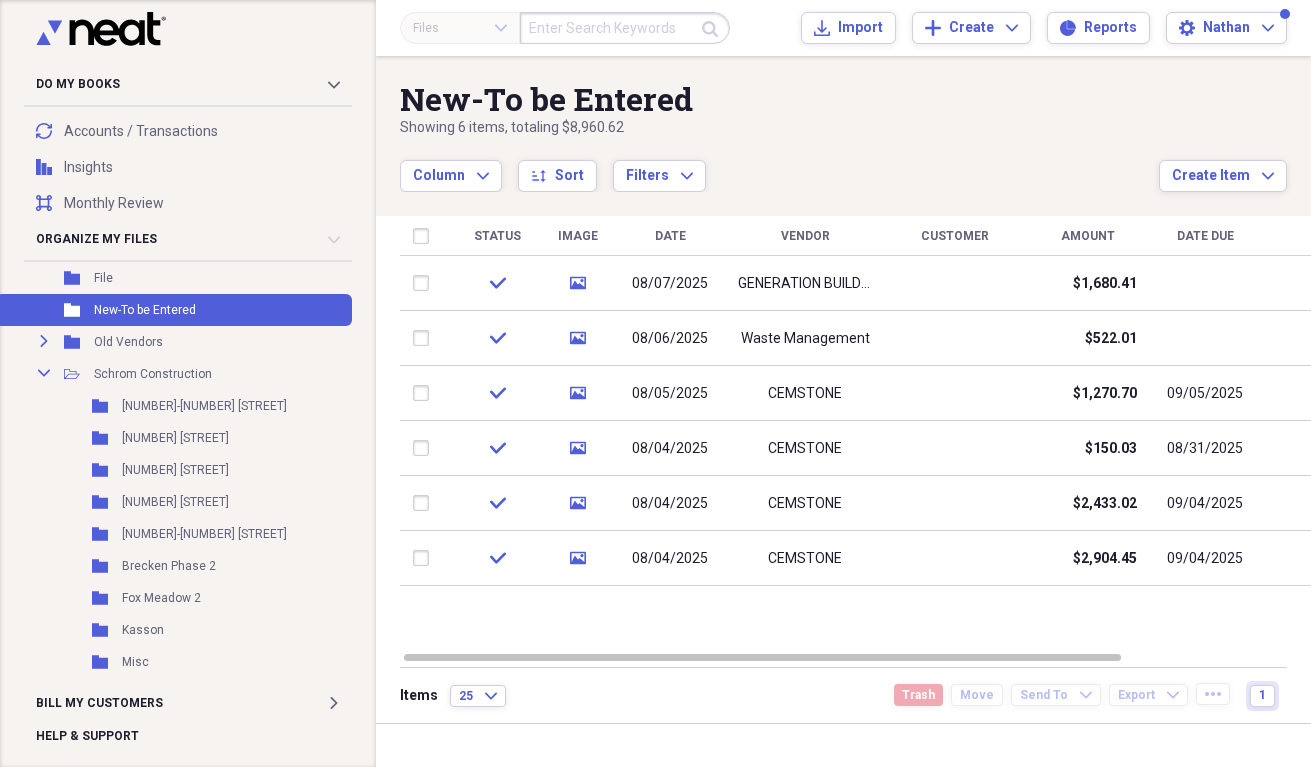 click on "Column Expand sort Sort Filters  Expand" at bounding box center [779, 165] 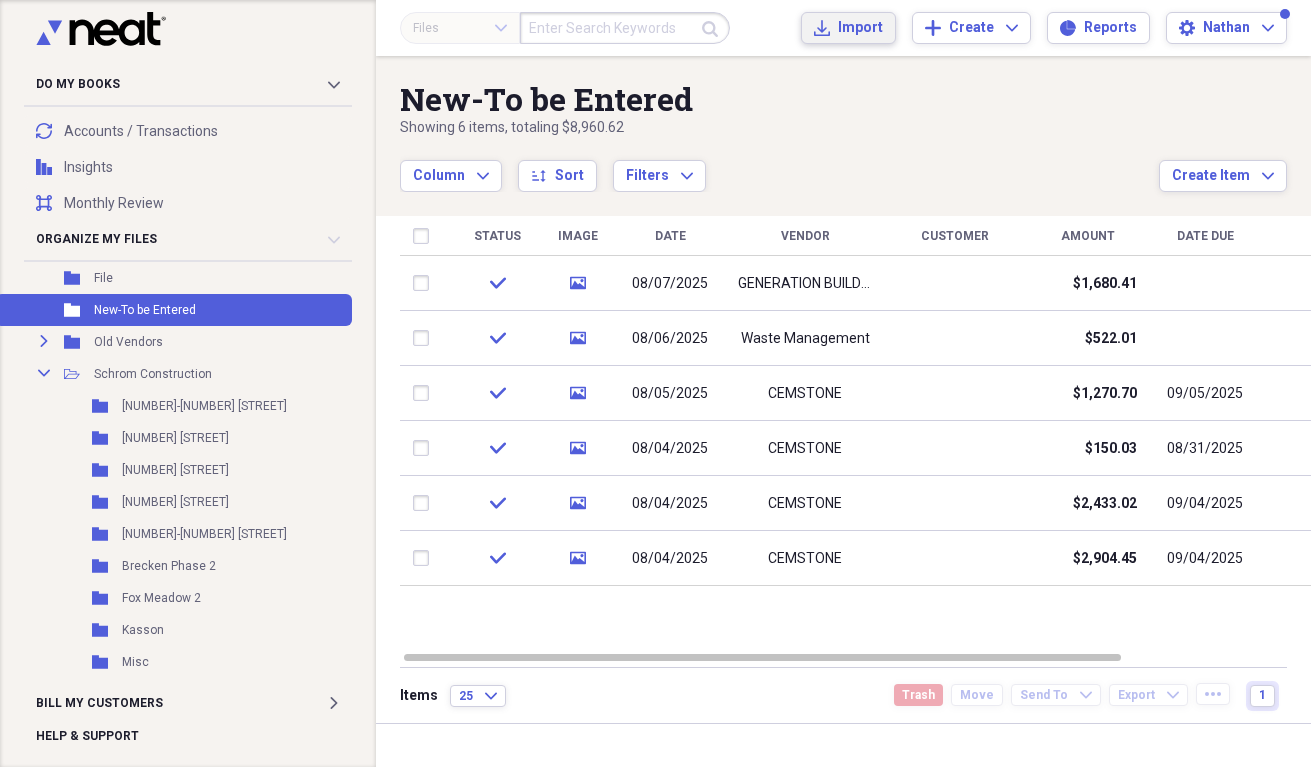 click on "Import" at bounding box center (860, 28) 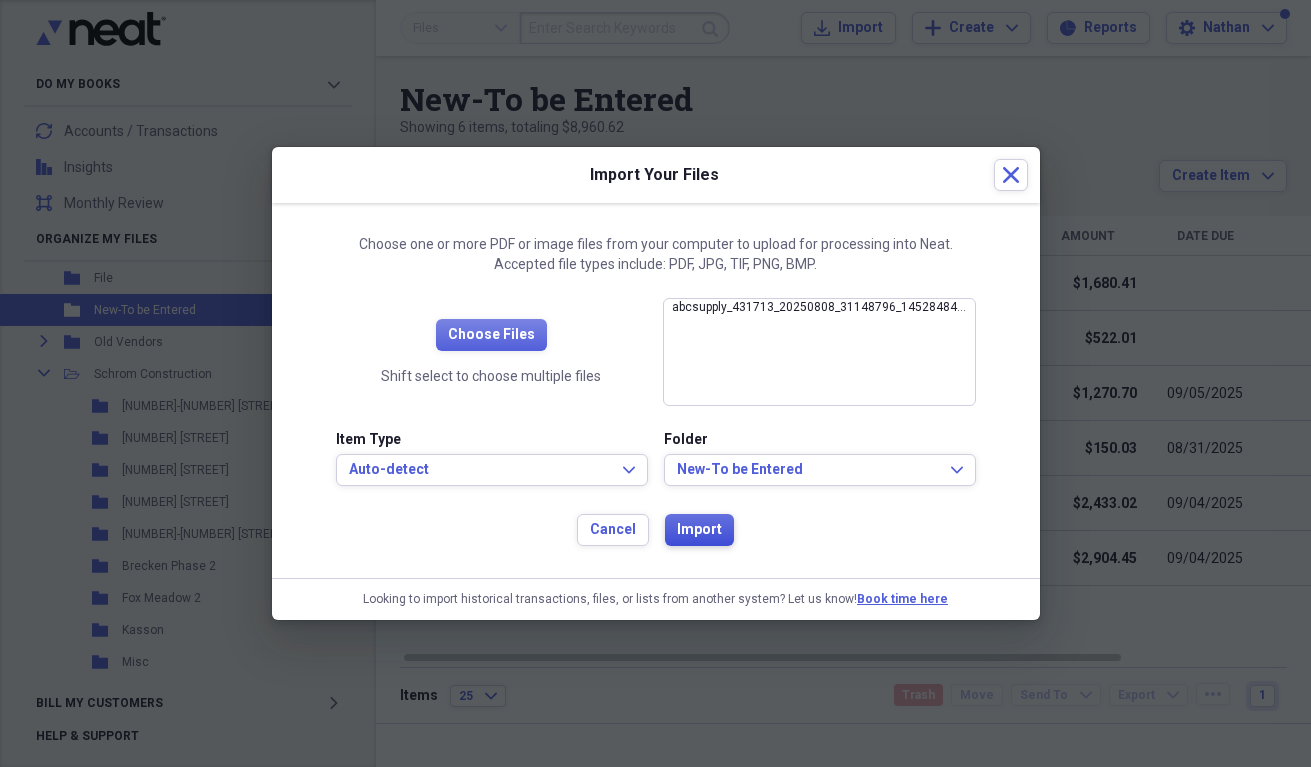 click on "Import" at bounding box center [699, 530] 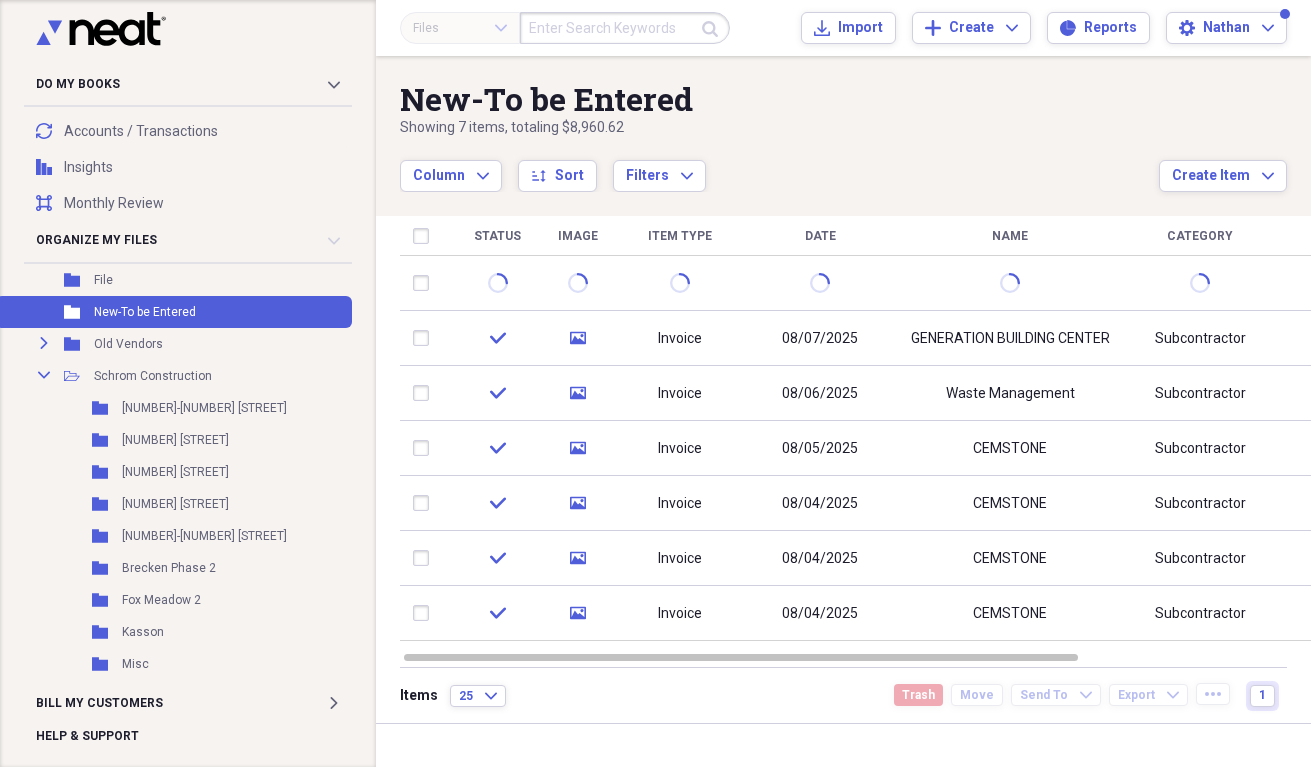 click on "Showing 7 items , totaling $8,960.62" at bounding box center [779, 128] 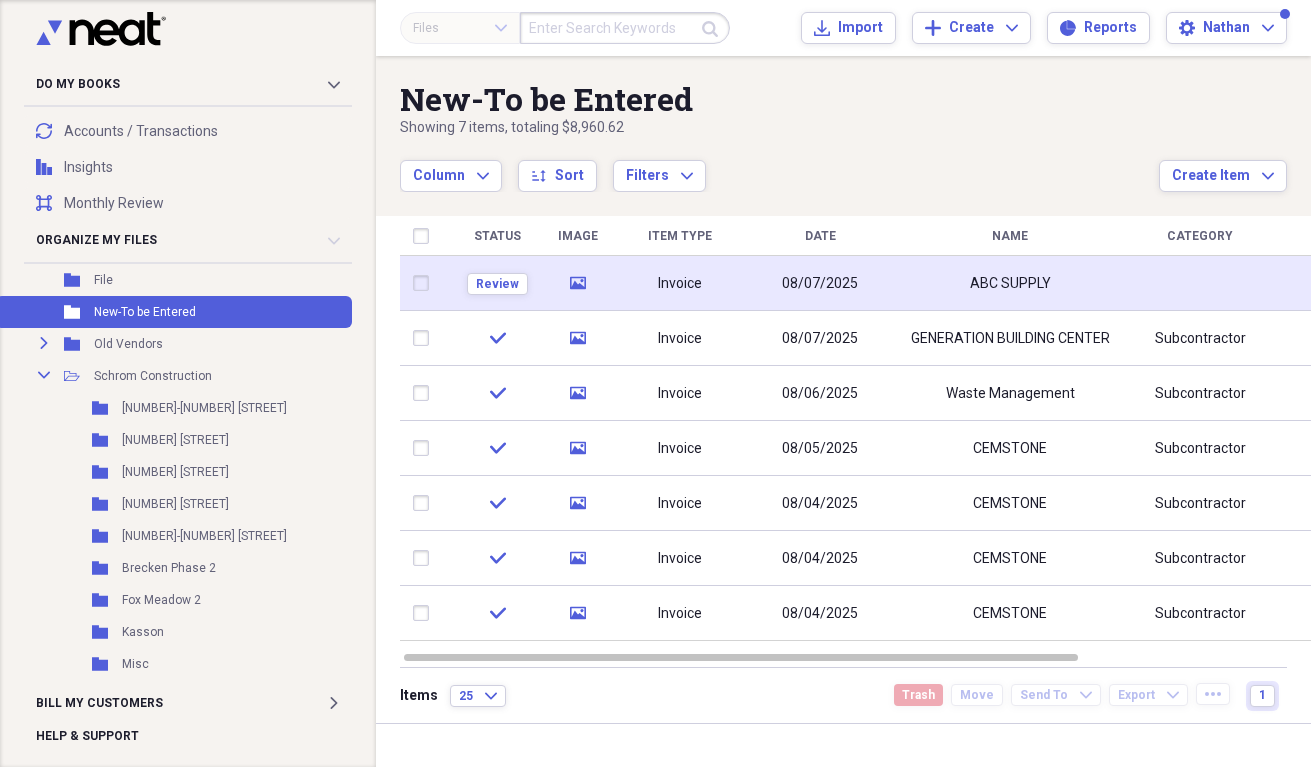 click on "ABC SUPPLY" at bounding box center (1010, 283) 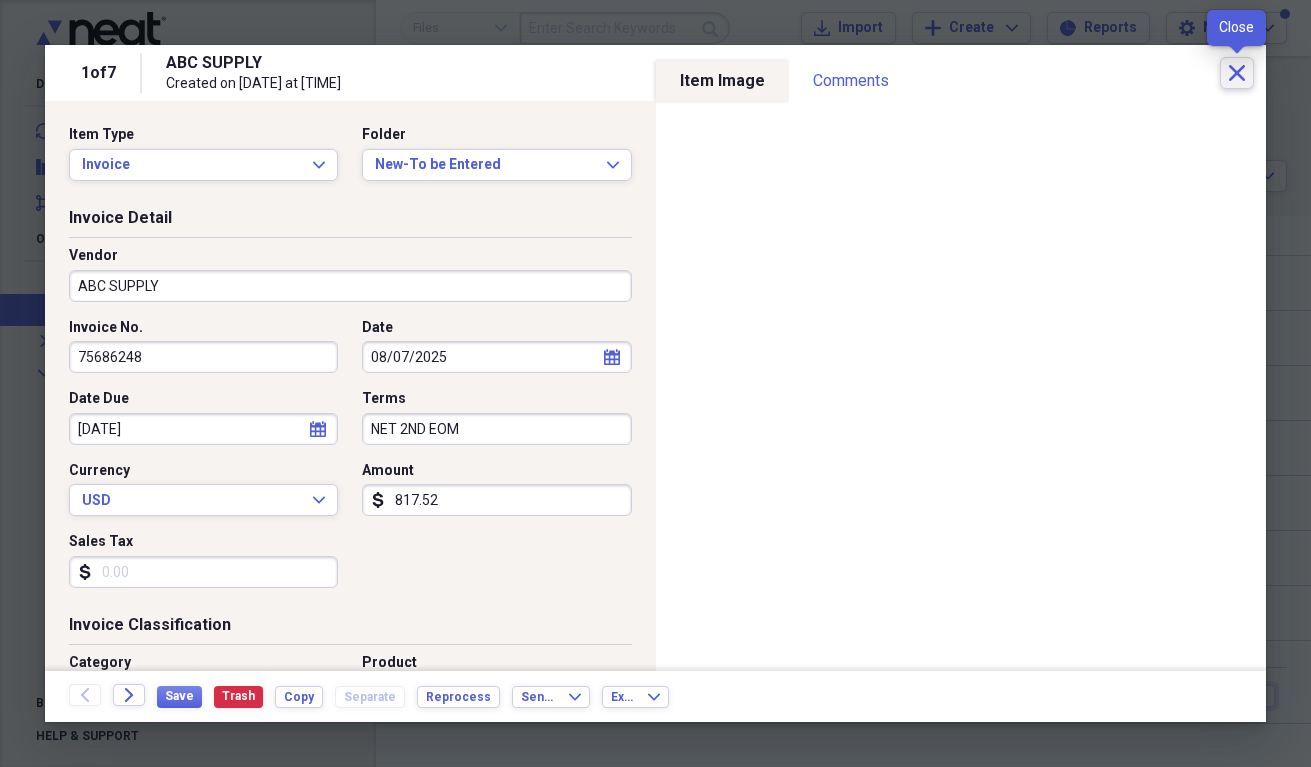 click 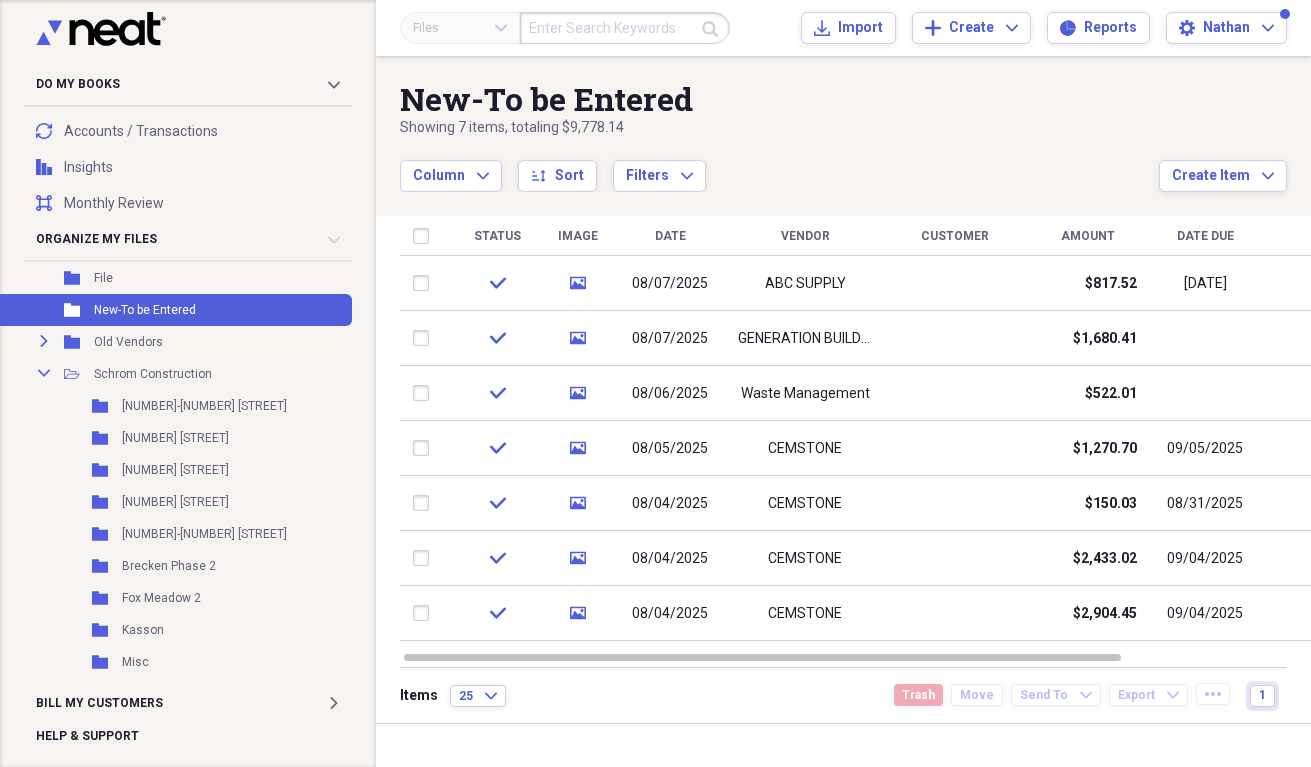 click on "New-To be Entered" at bounding box center (779, 99) 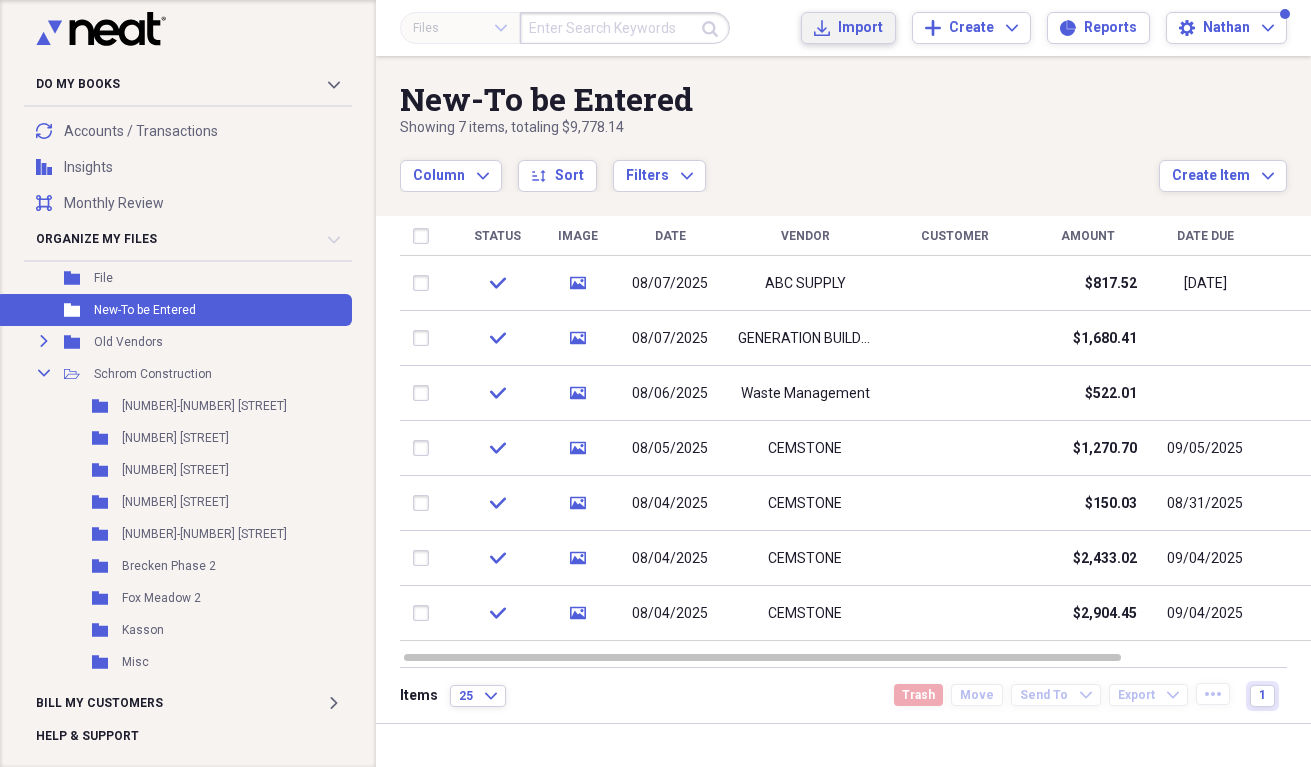 click on "Import Import" at bounding box center (848, 28) 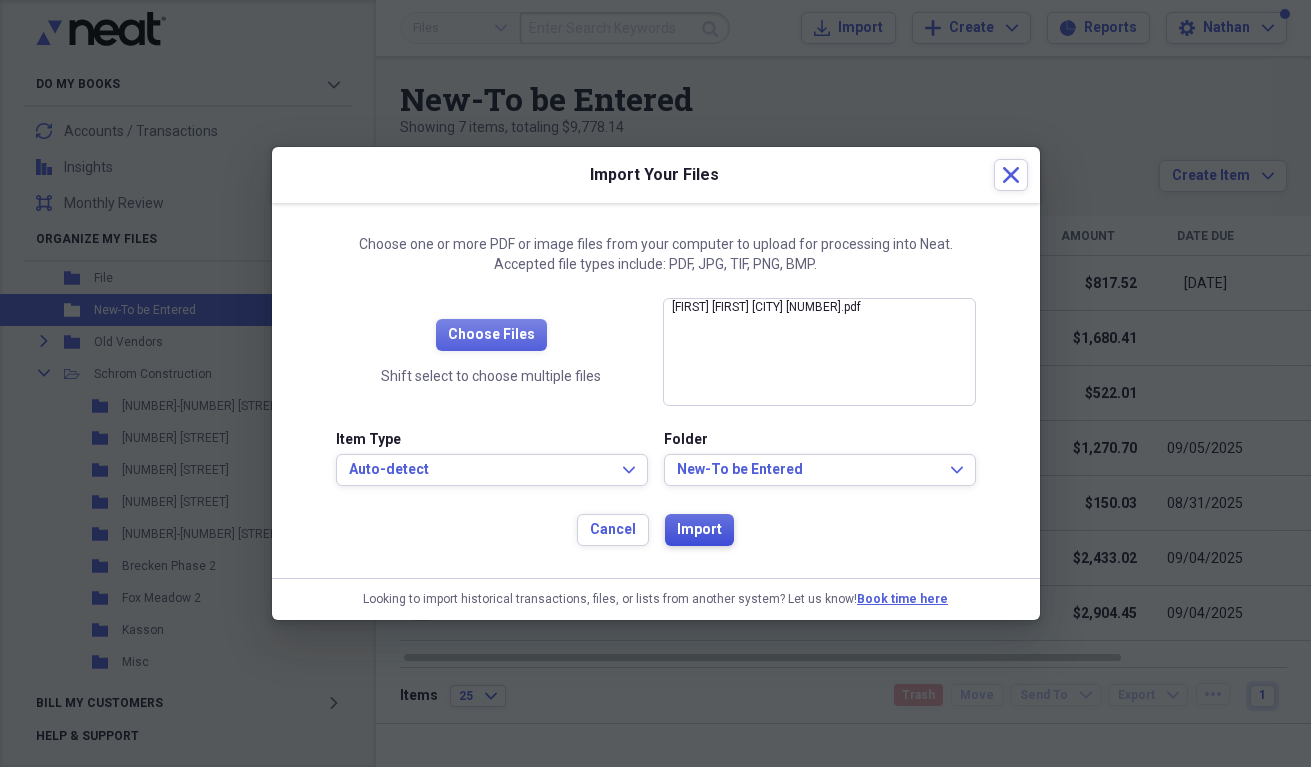 click on "Import" at bounding box center [699, 530] 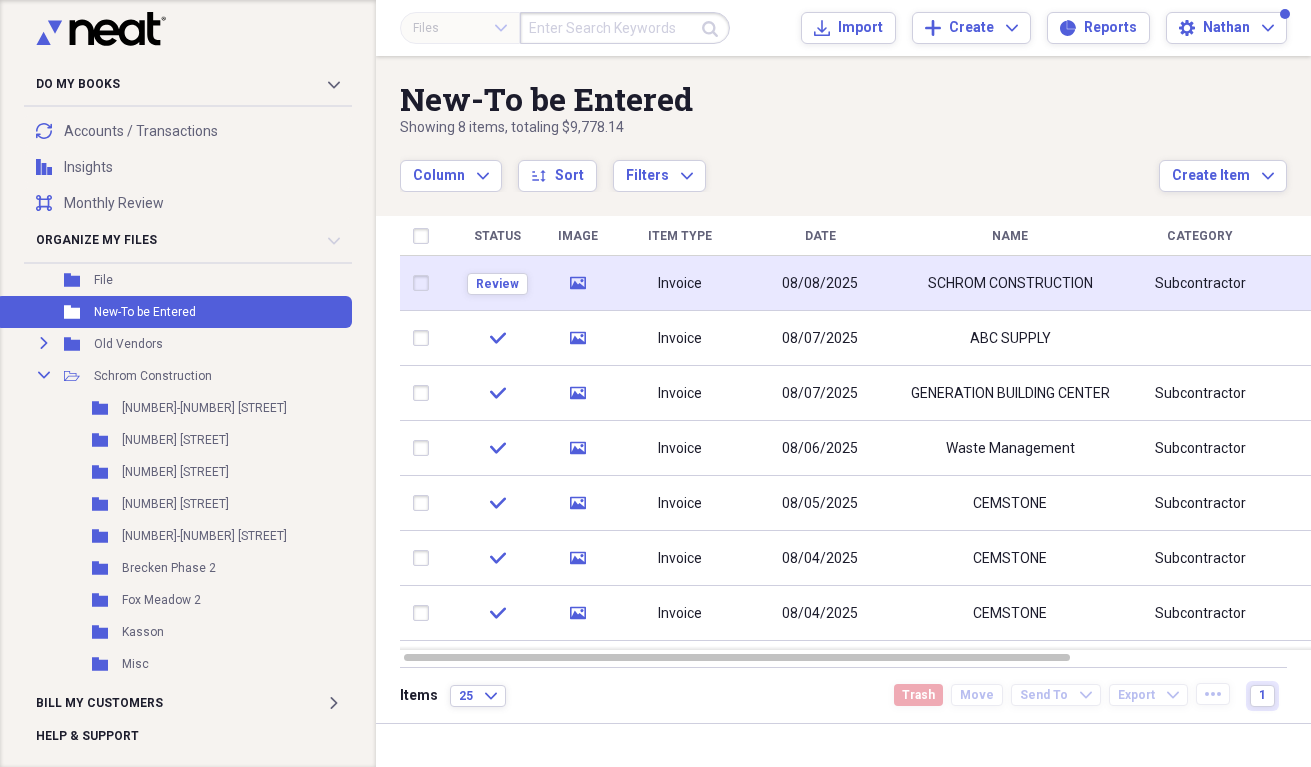 click on "Invoice" at bounding box center [680, 283] 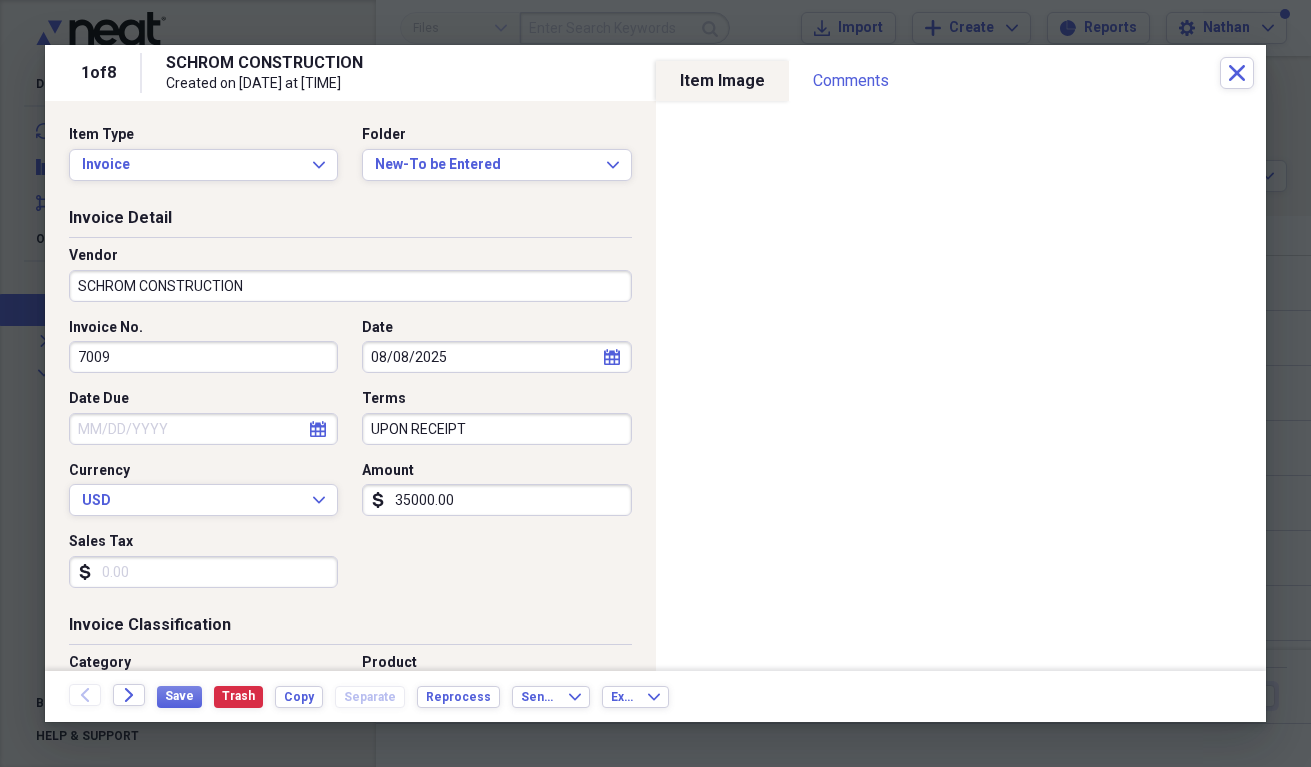 click on "SCHROM CONSTRUCTION" at bounding box center (350, 286) 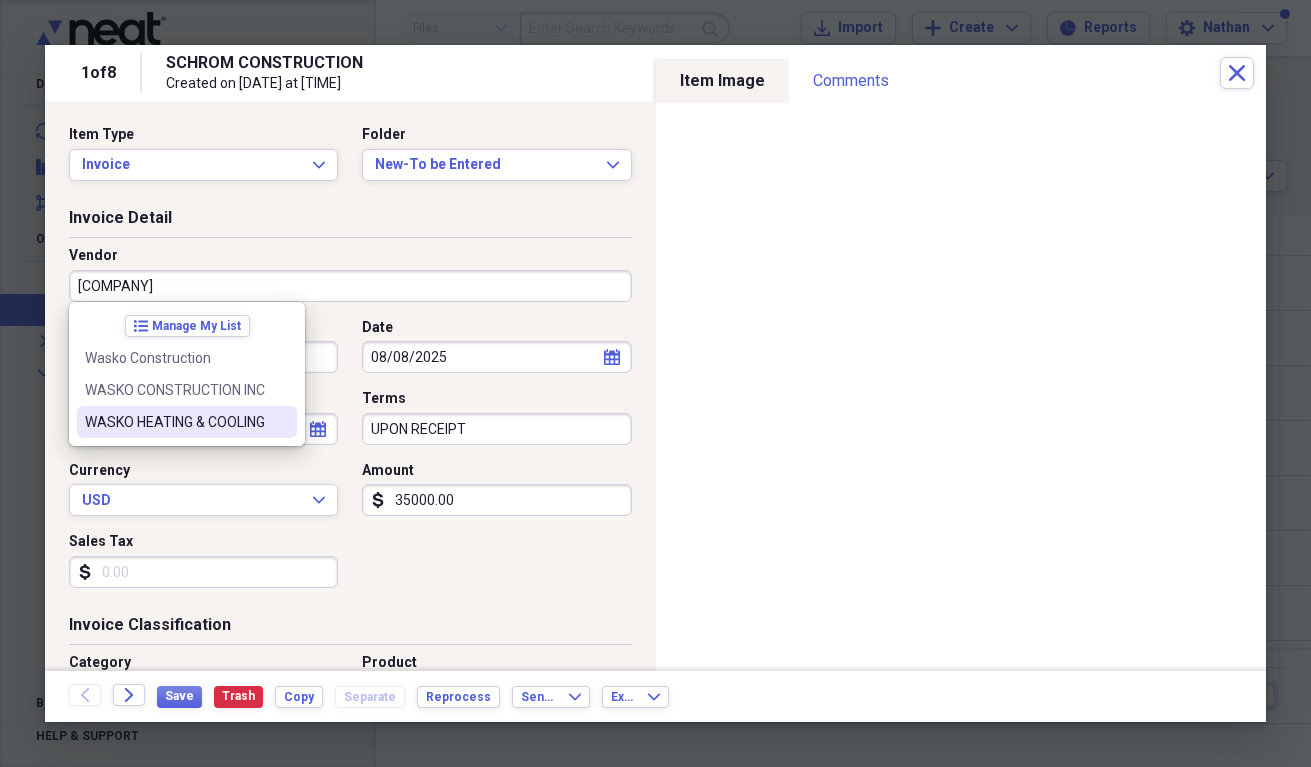 click on "WASKO HEATING & COOLING" at bounding box center (175, 422) 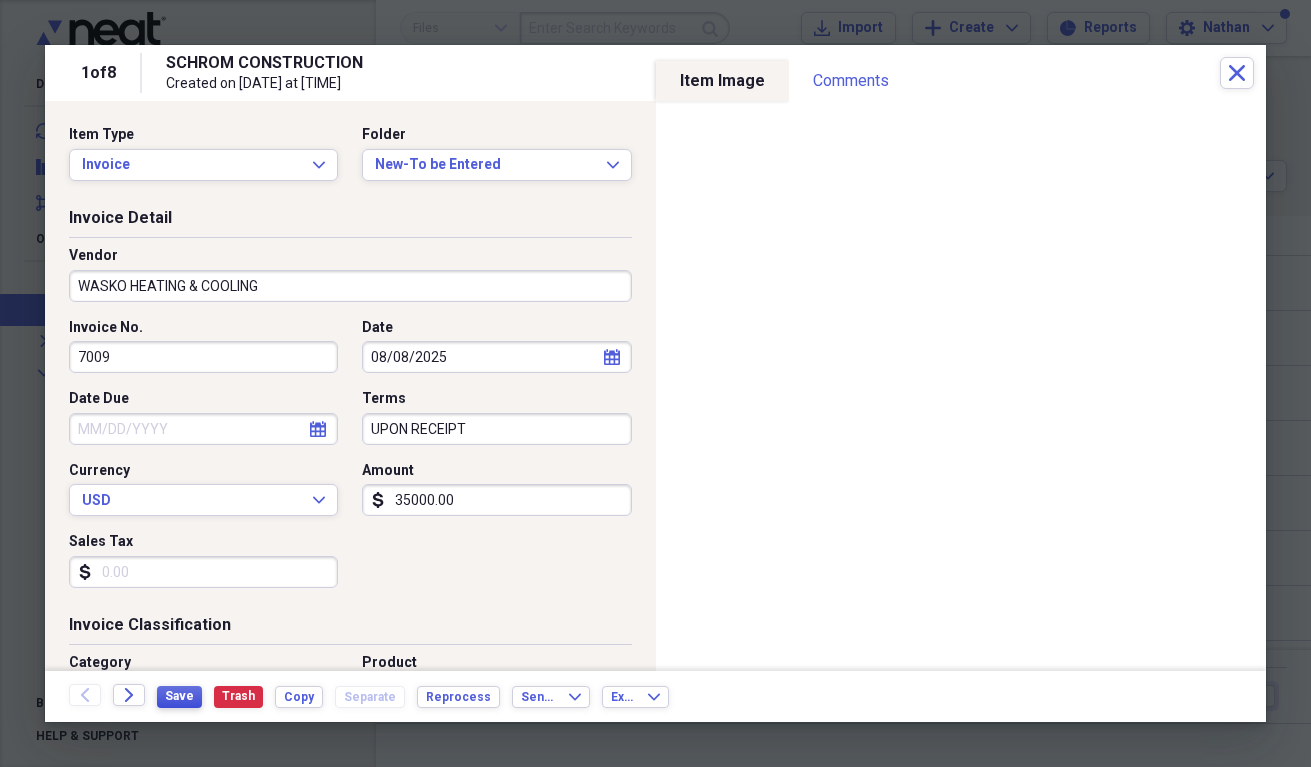 click on "Save" at bounding box center (179, 696) 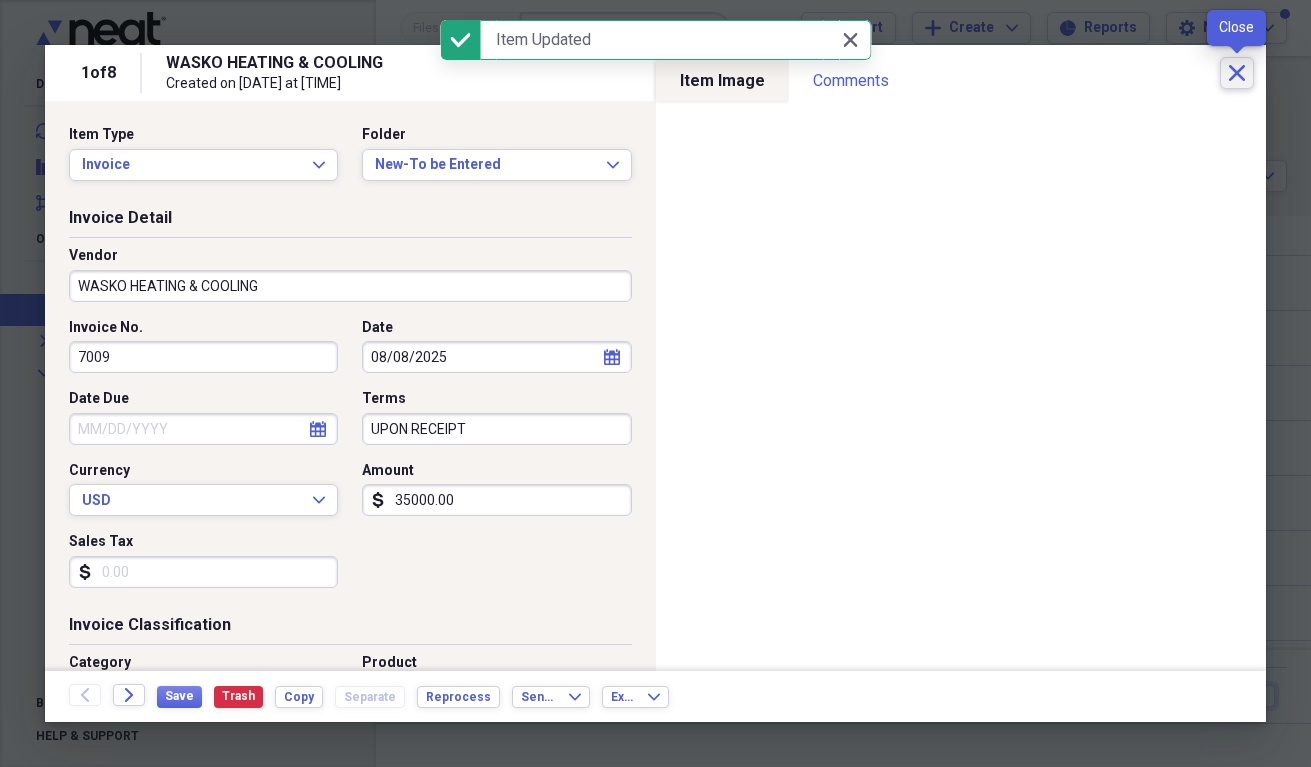 click on "Close" 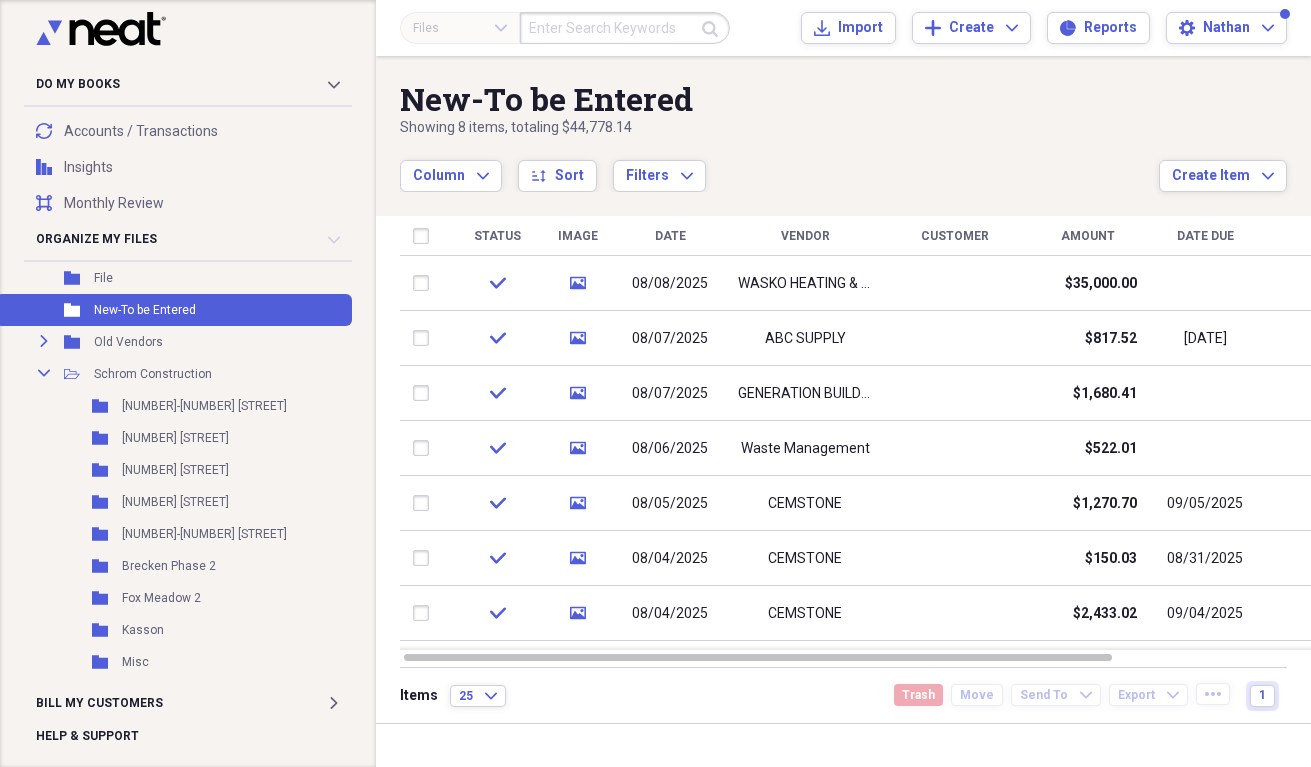 click on "Column Expand sort Sort Filters  Expand" at bounding box center [779, 165] 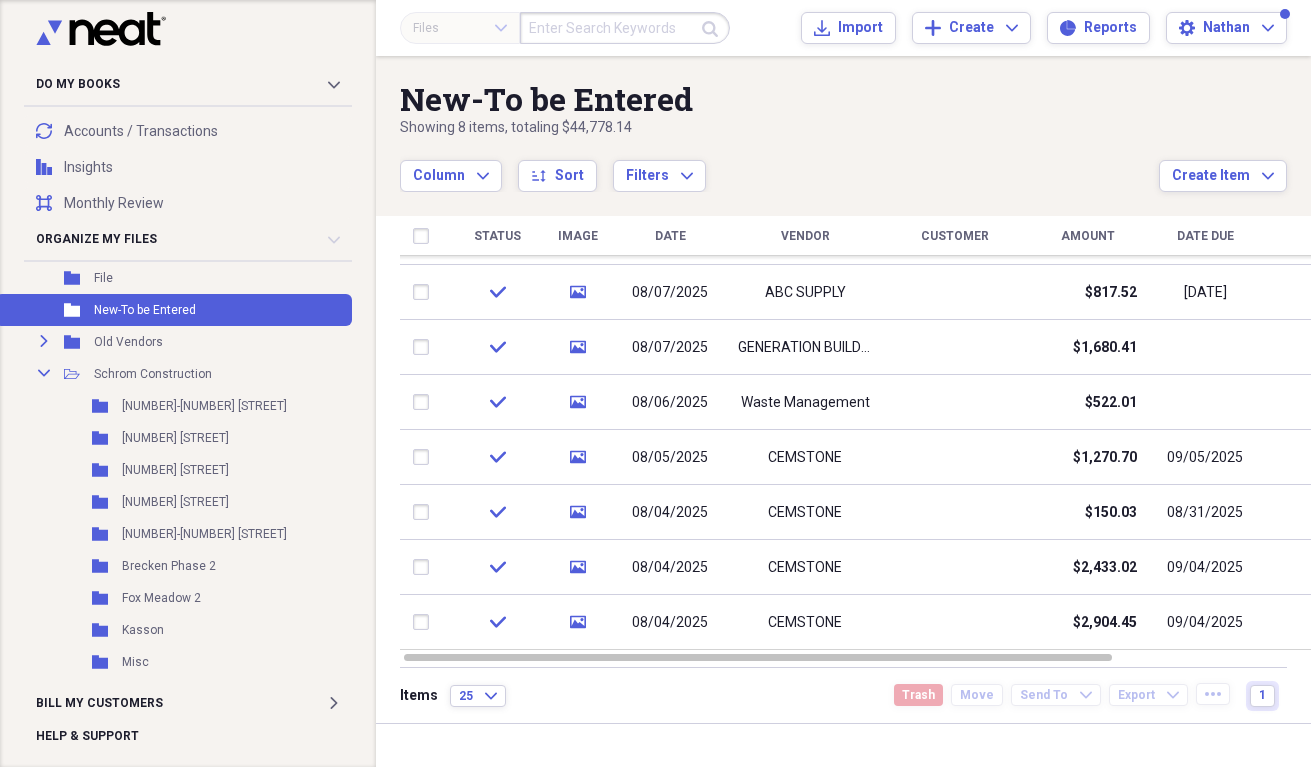 click on "Column Expand sort Sort Filters  Expand" at bounding box center [779, 165] 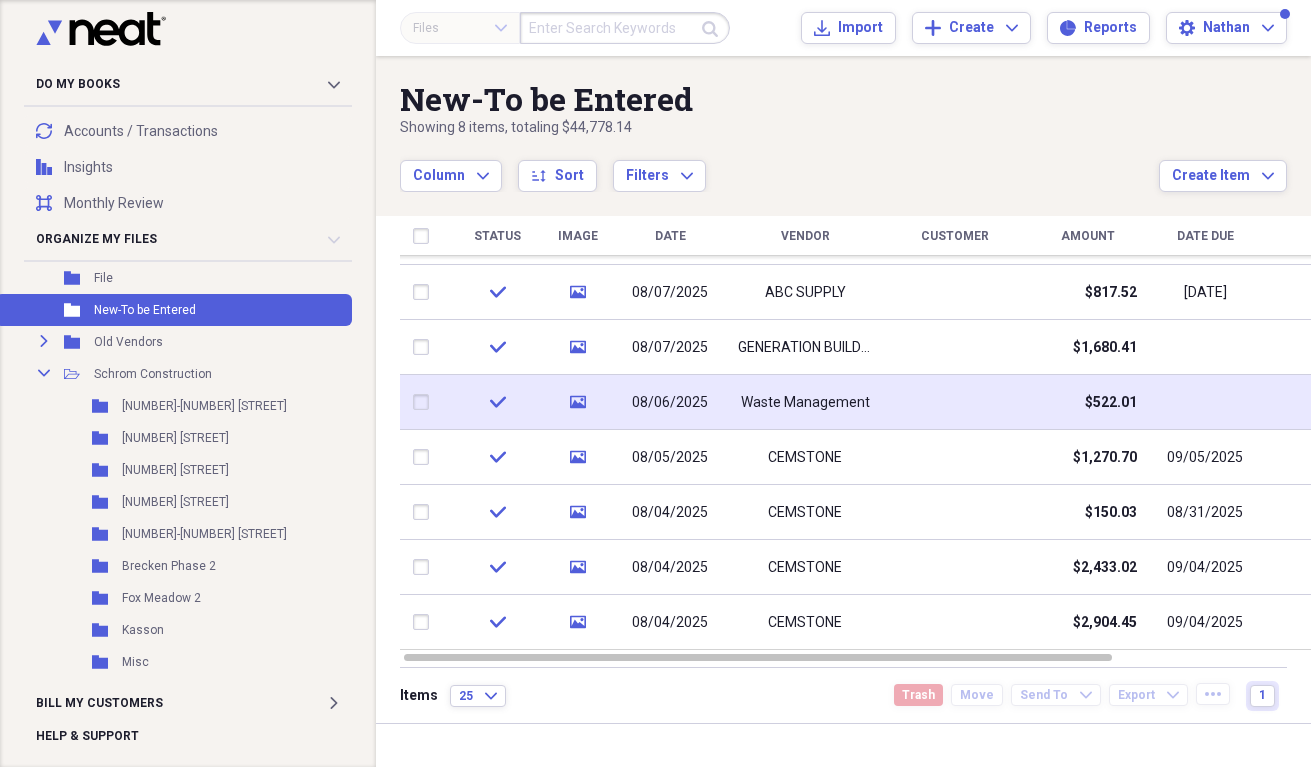 click at bounding box center (425, 402) 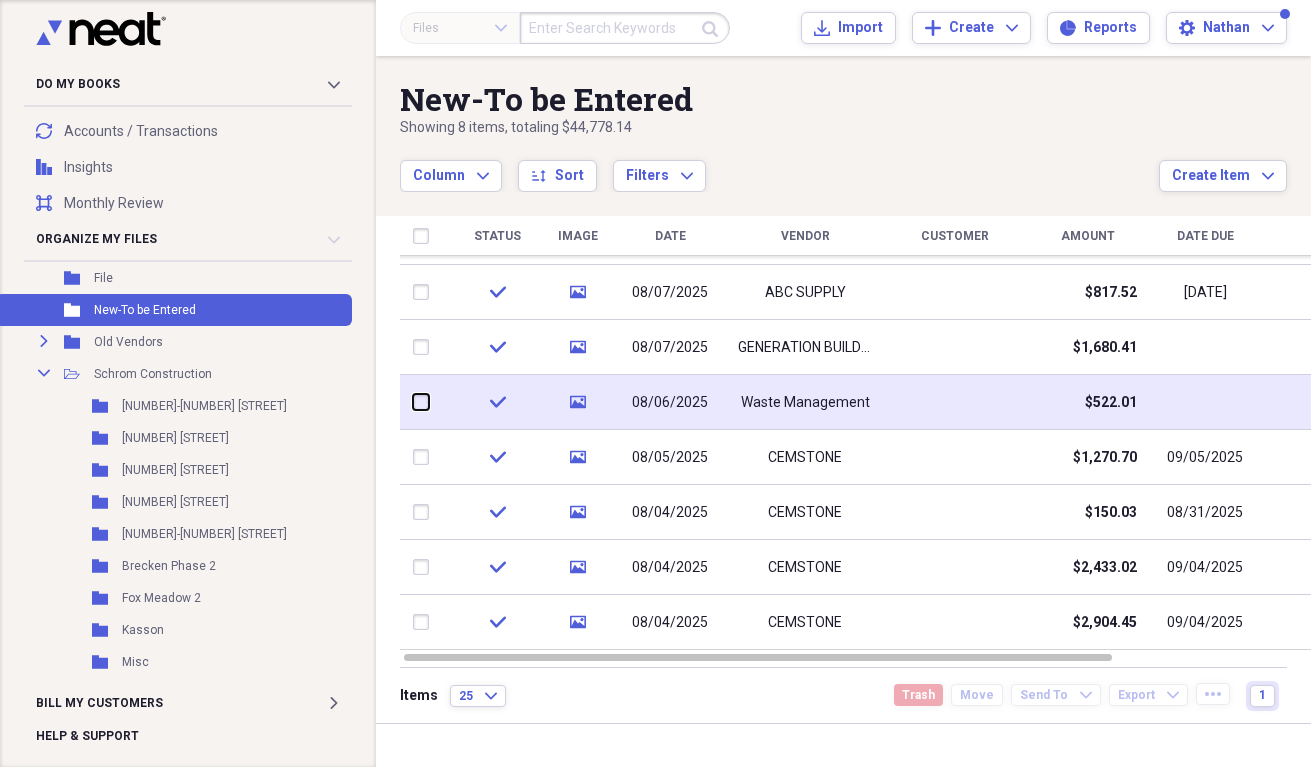 click at bounding box center [413, 402] 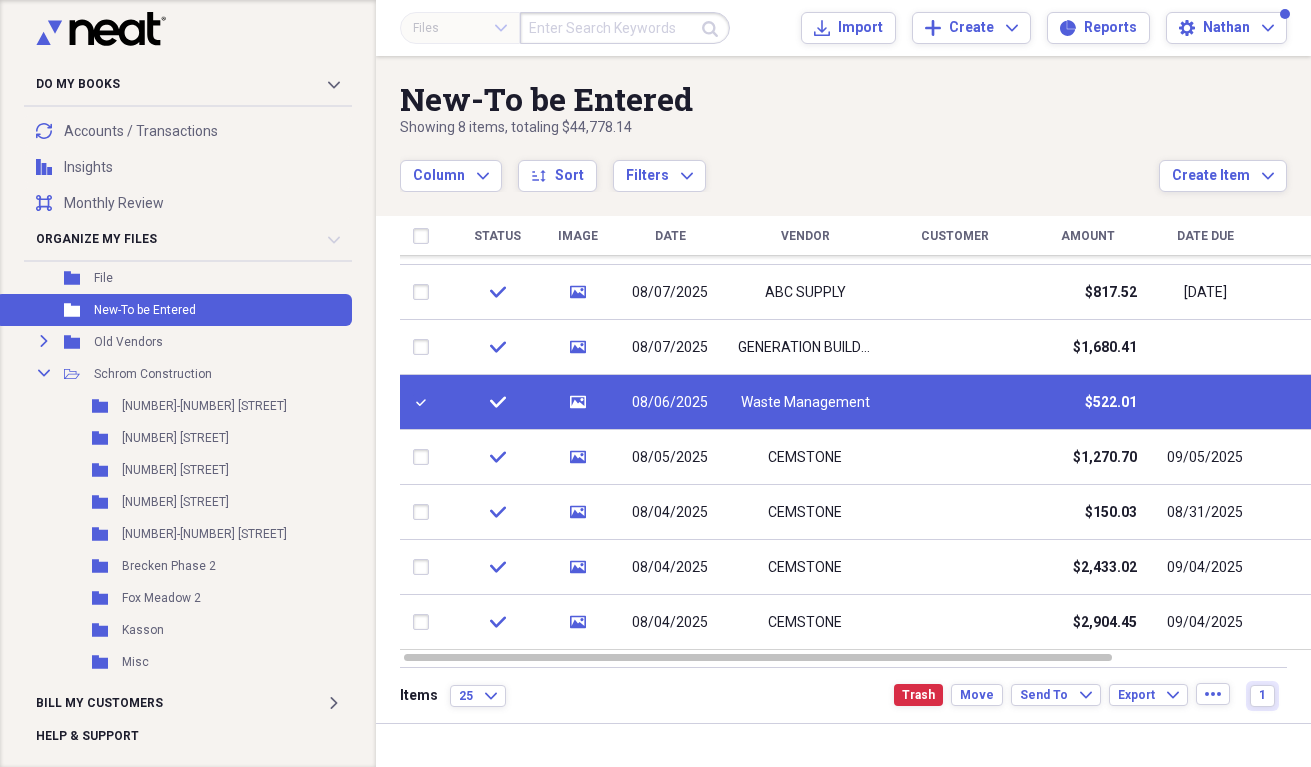 click at bounding box center (425, 402) 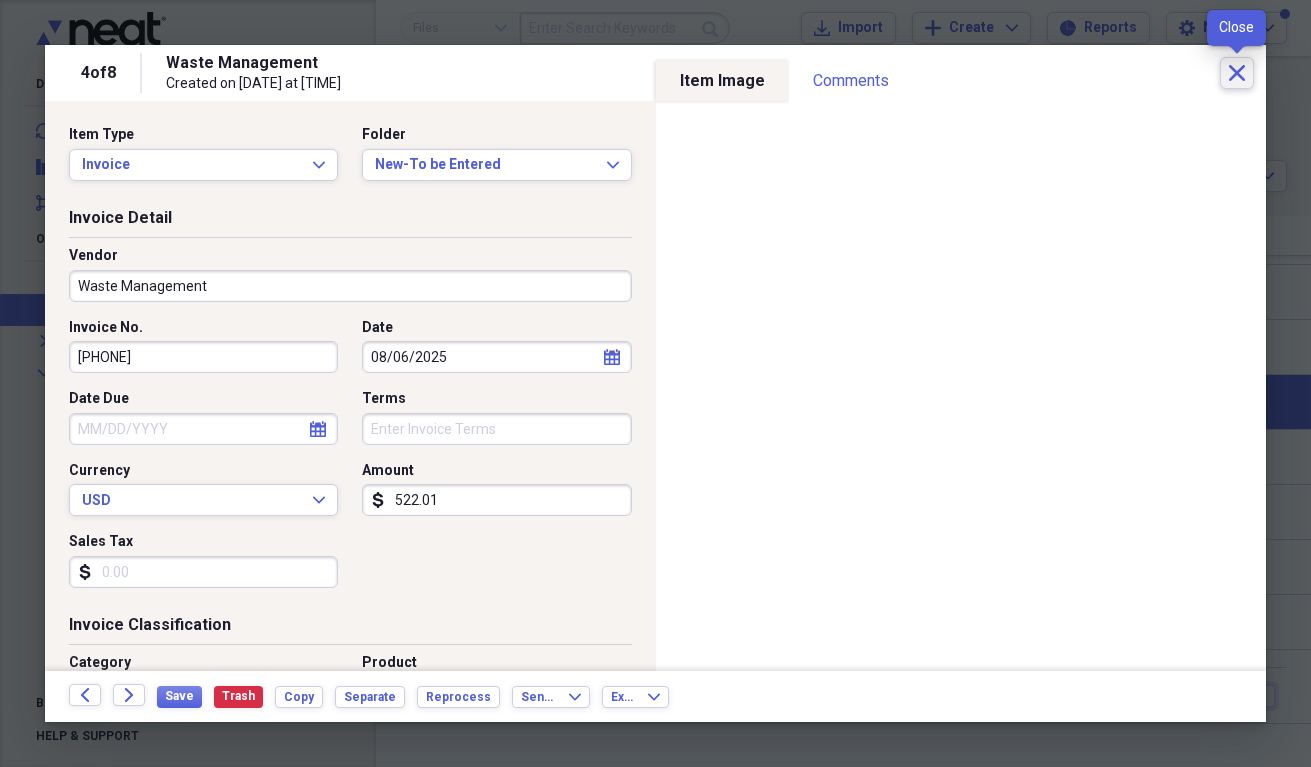 click on "Close" 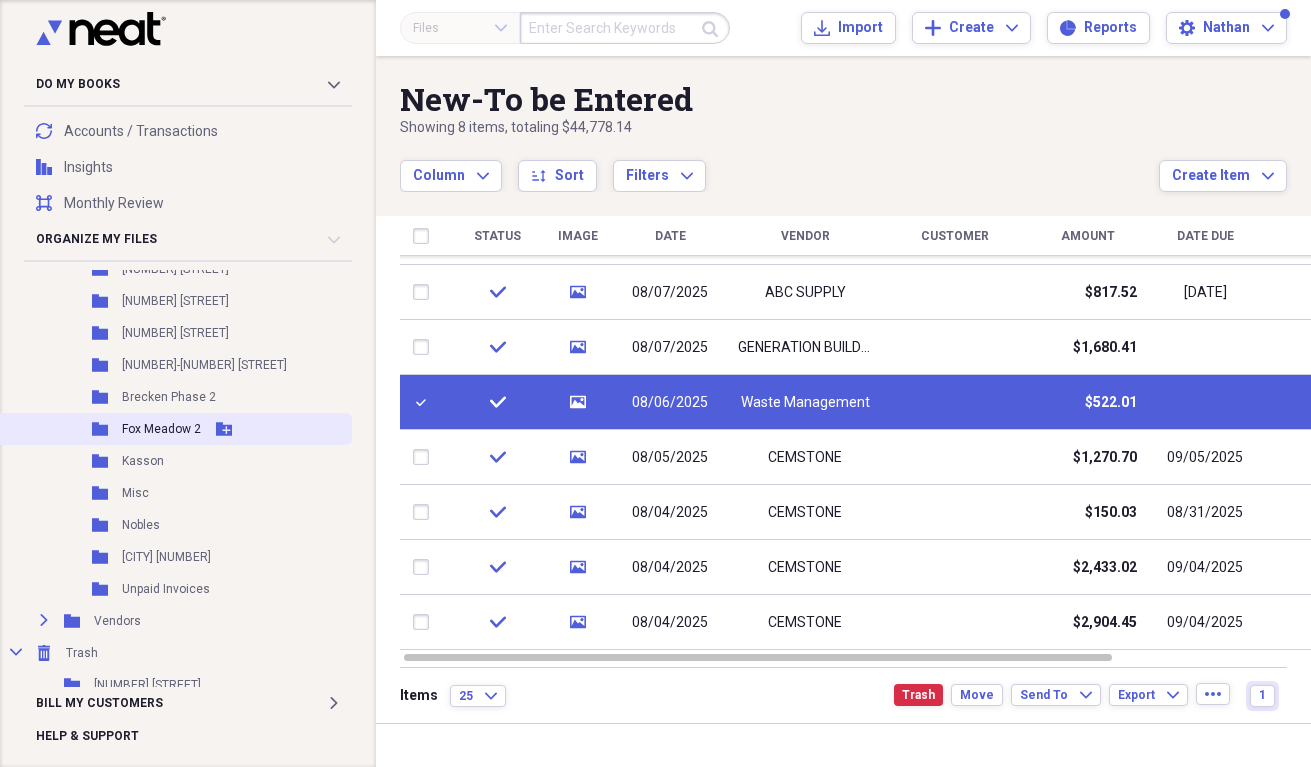 scroll, scrollTop: 400, scrollLeft: 0, axis: vertical 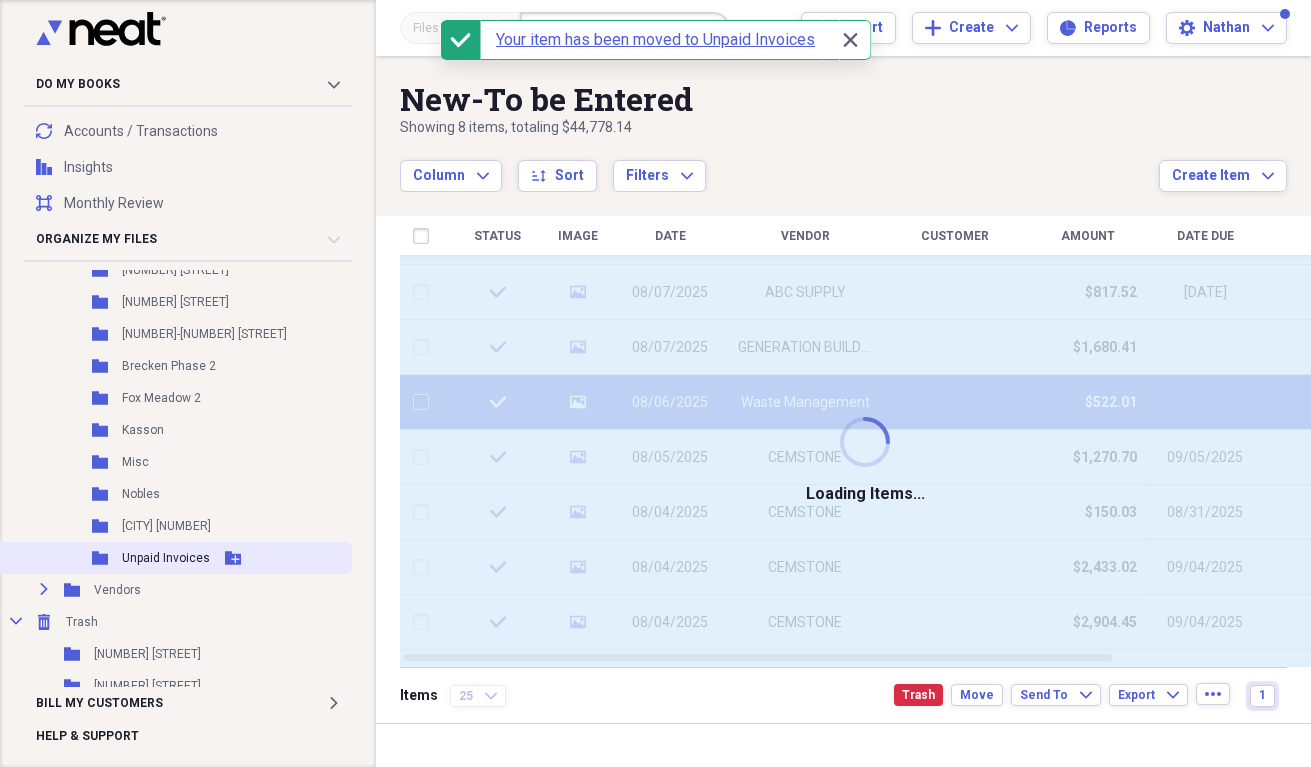 checkbox on "false" 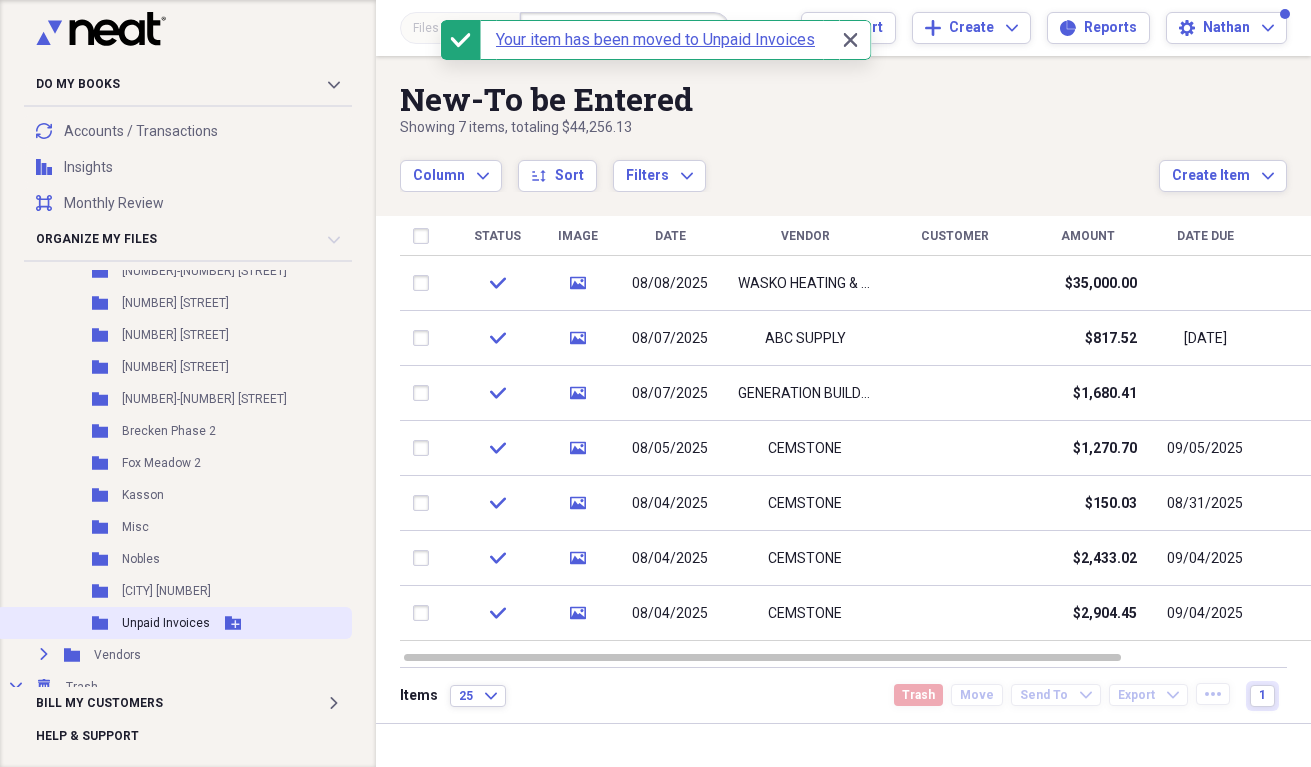 scroll, scrollTop: 300, scrollLeft: 0, axis: vertical 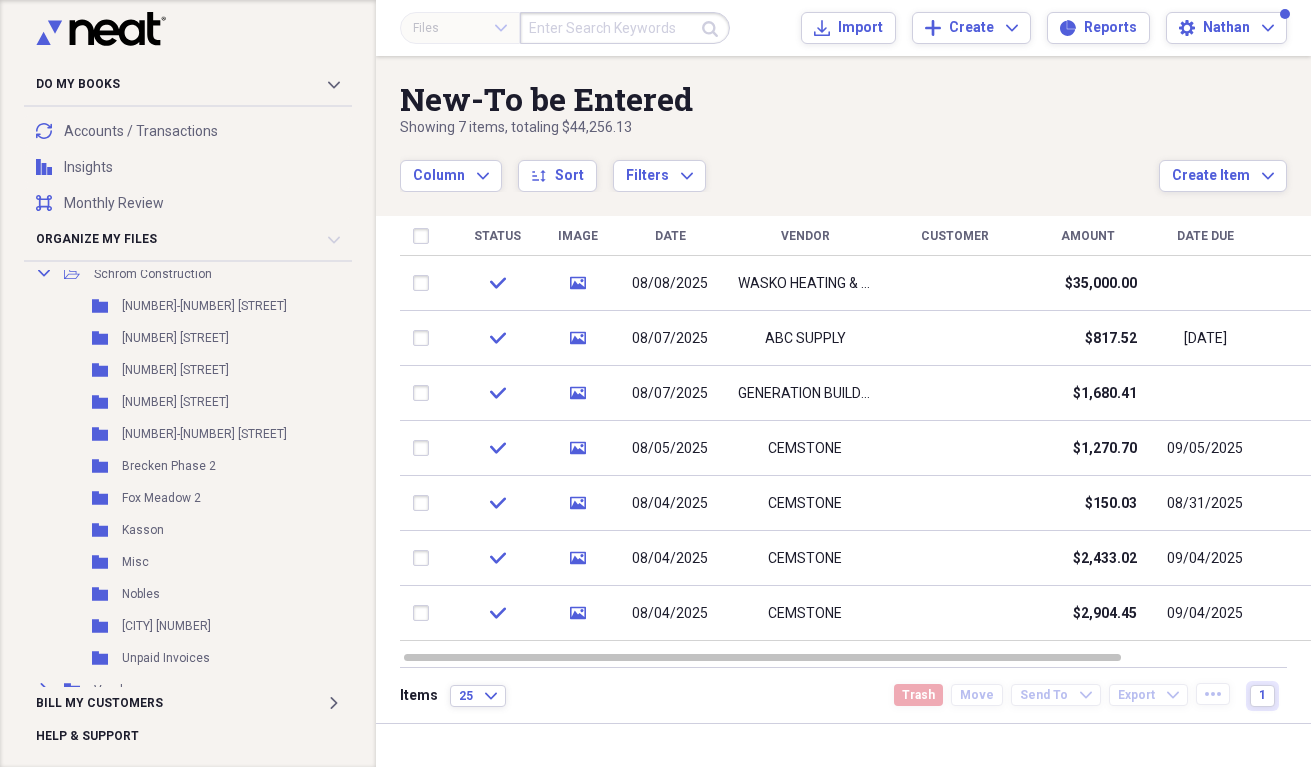click on "Column Expand sort Sort Filters  Expand" at bounding box center (779, 165) 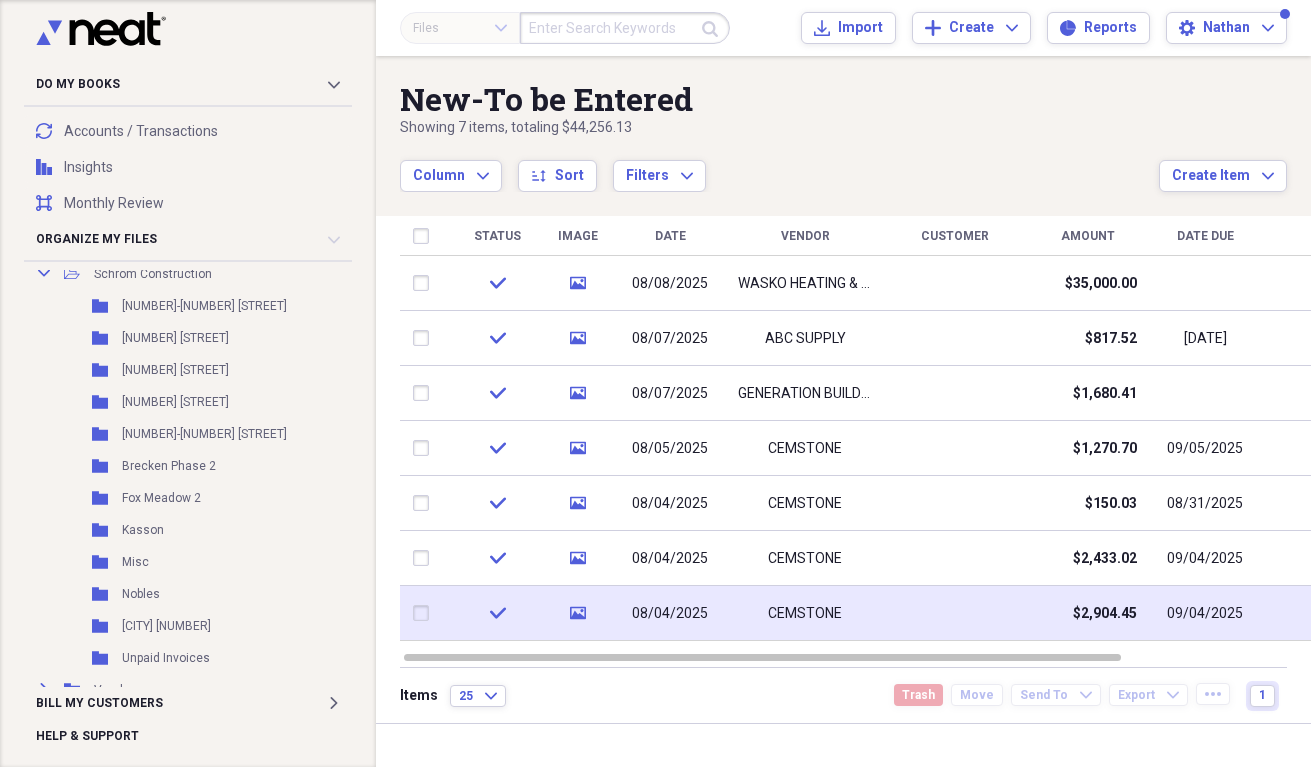 click at bounding box center (425, 613) 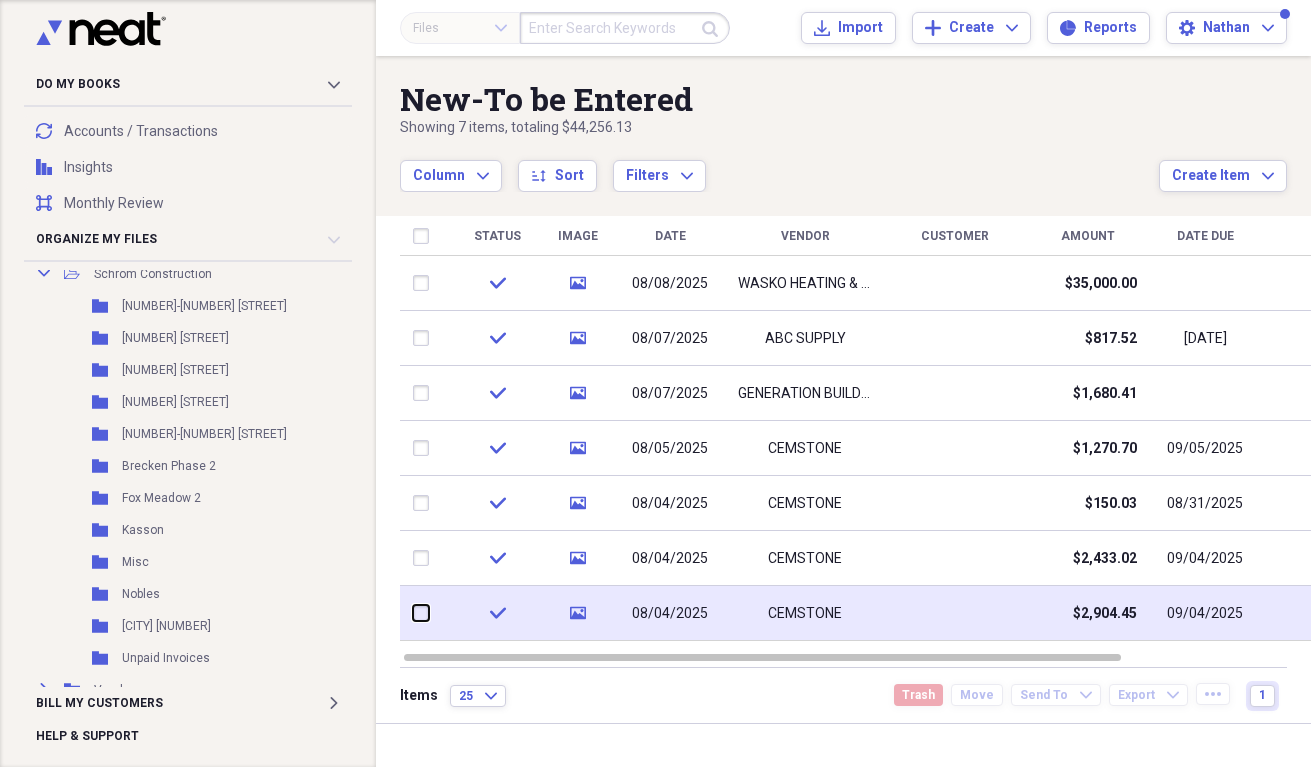 click at bounding box center [413, 613] 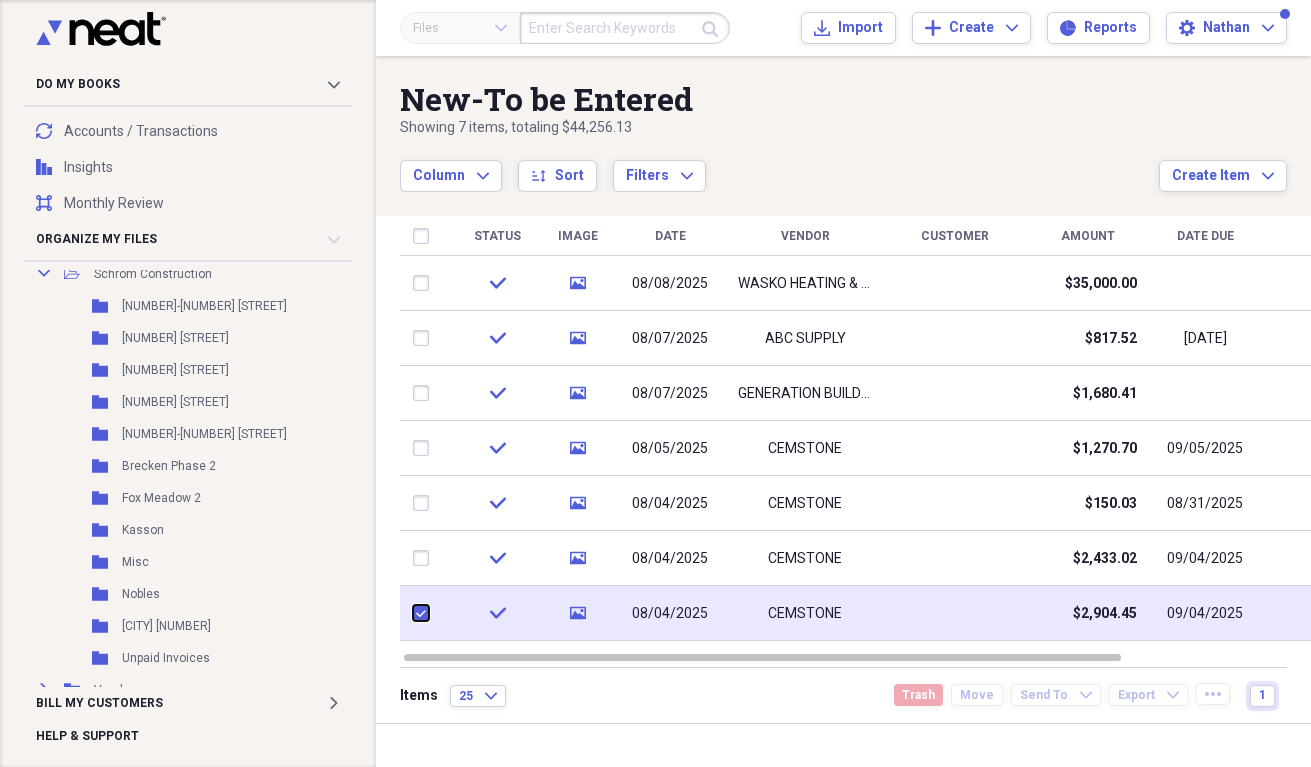 checkbox on "true" 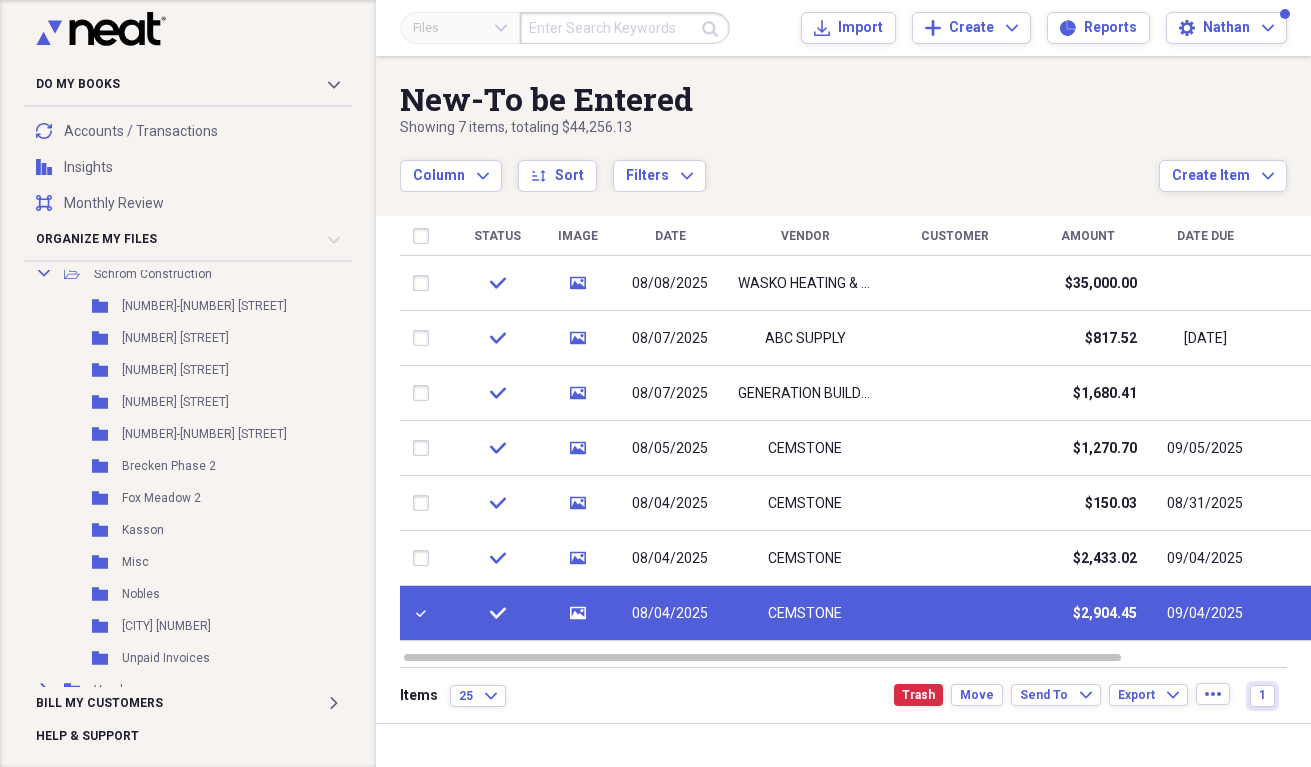 click on "check" at bounding box center (497, 613) 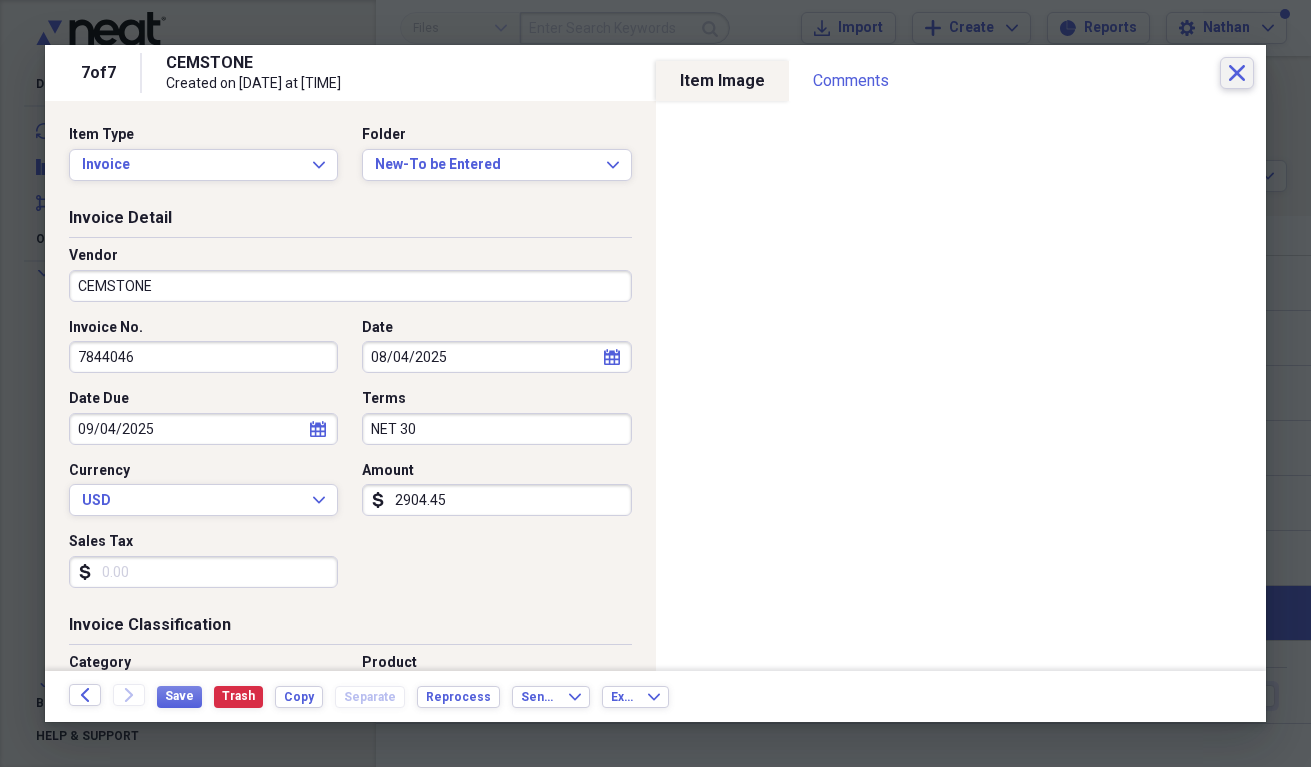 click on "Close" at bounding box center (1237, 73) 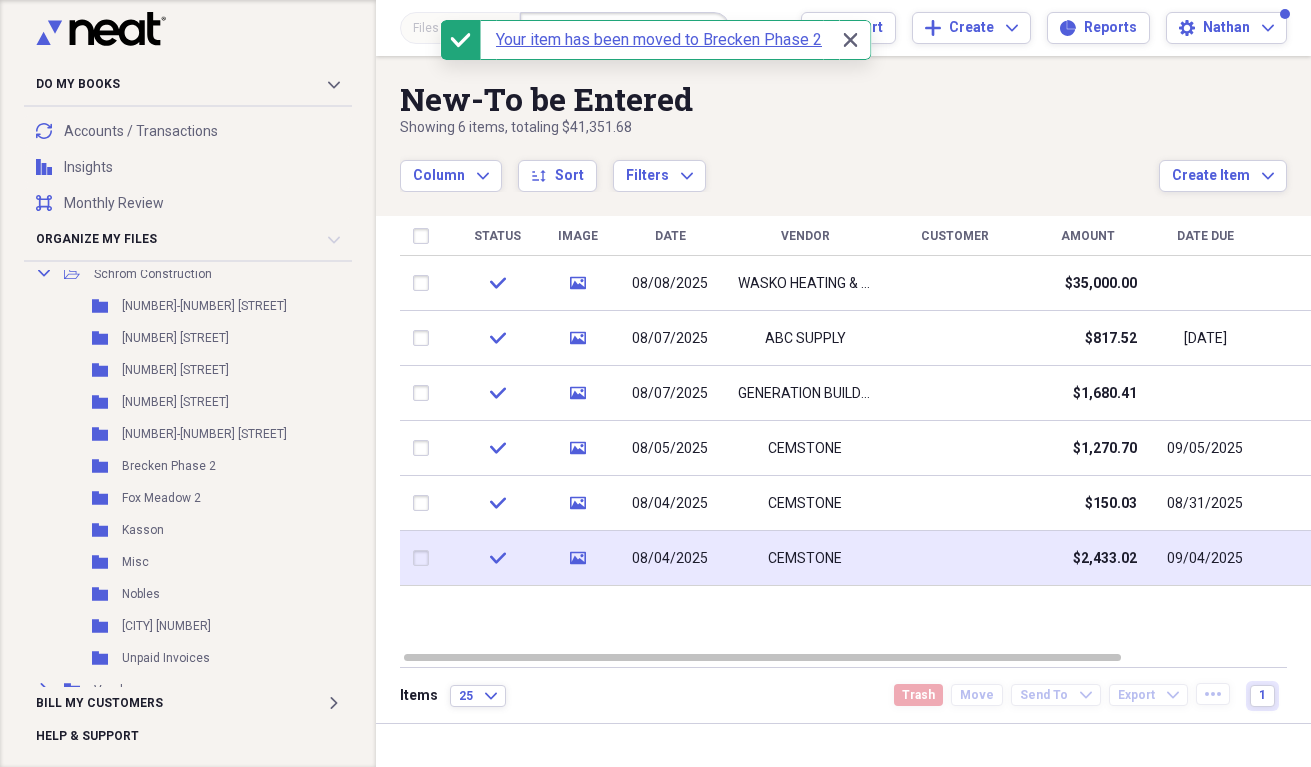 click at bounding box center [425, 558] 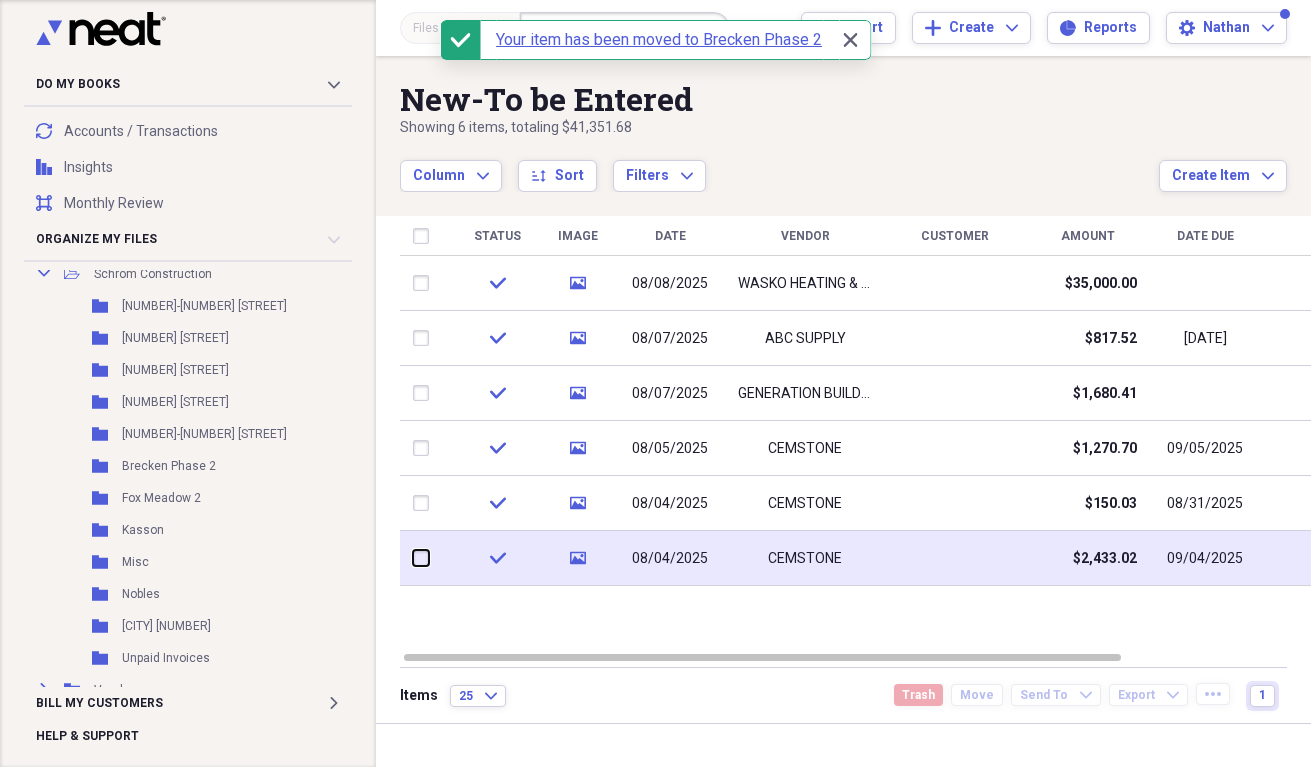 click at bounding box center (413, 558) 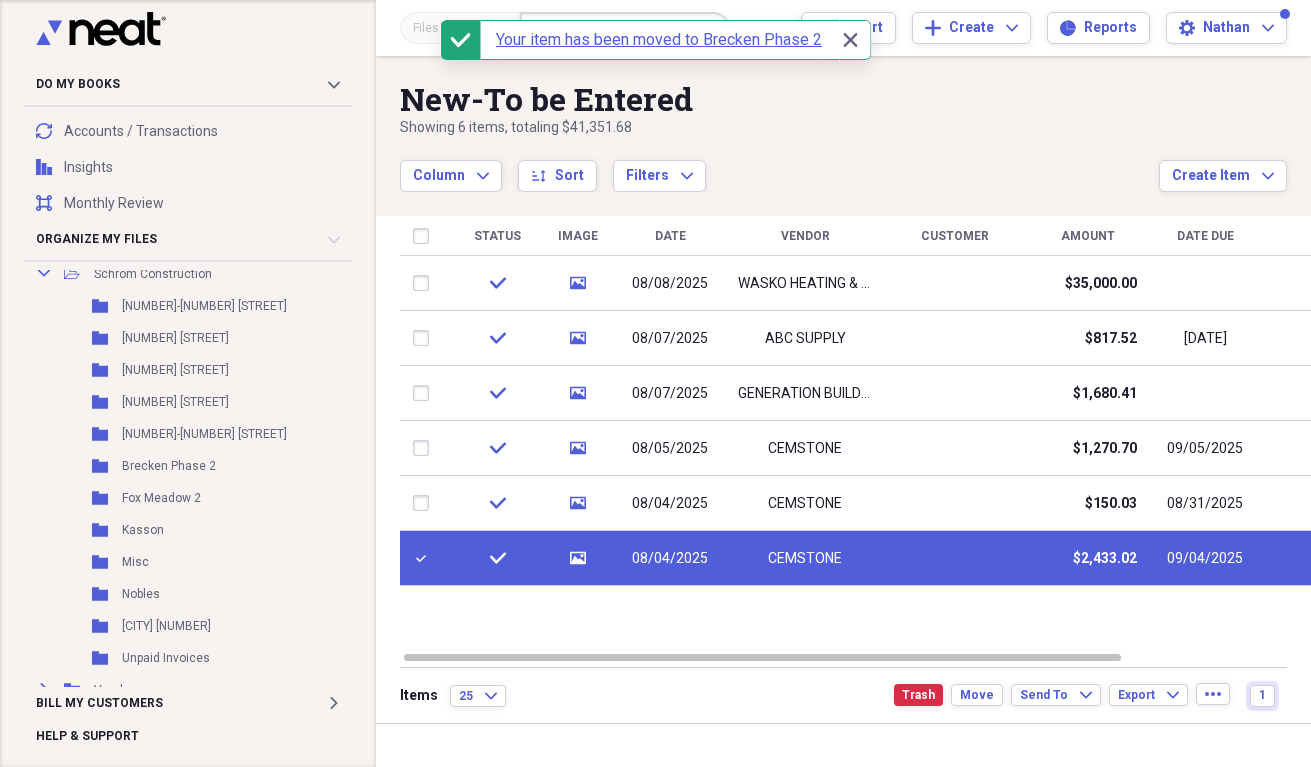 click at bounding box center [425, 558] 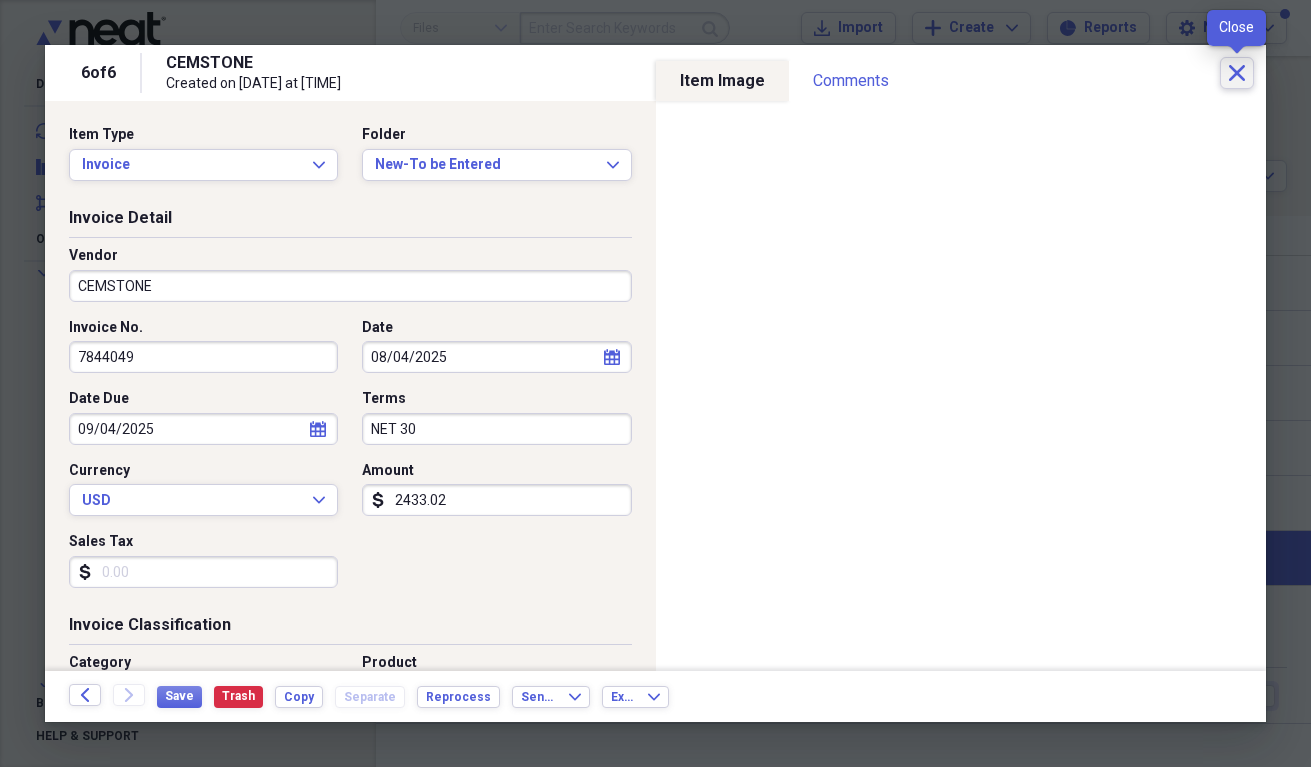 click on "Close" at bounding box center [1237, 73] 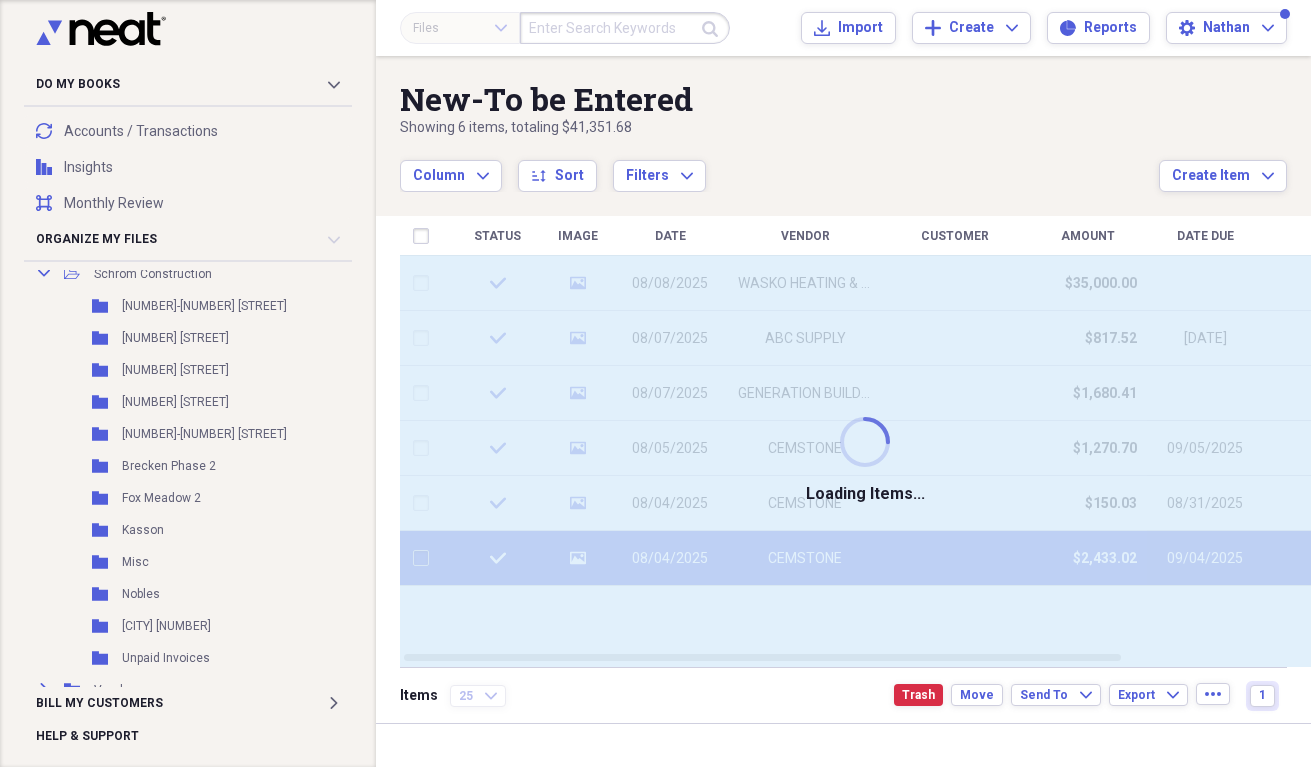 checkbox on "false" 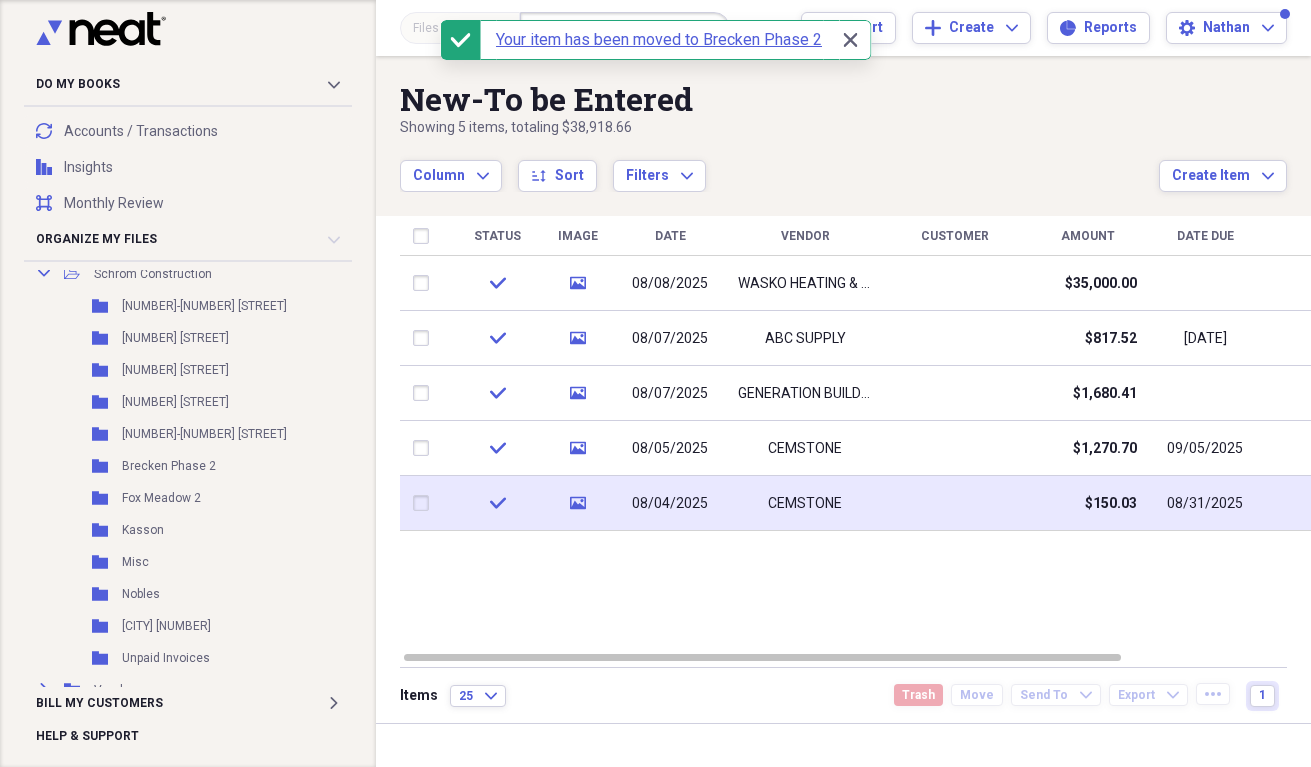 click at bounding box center [425, 503] 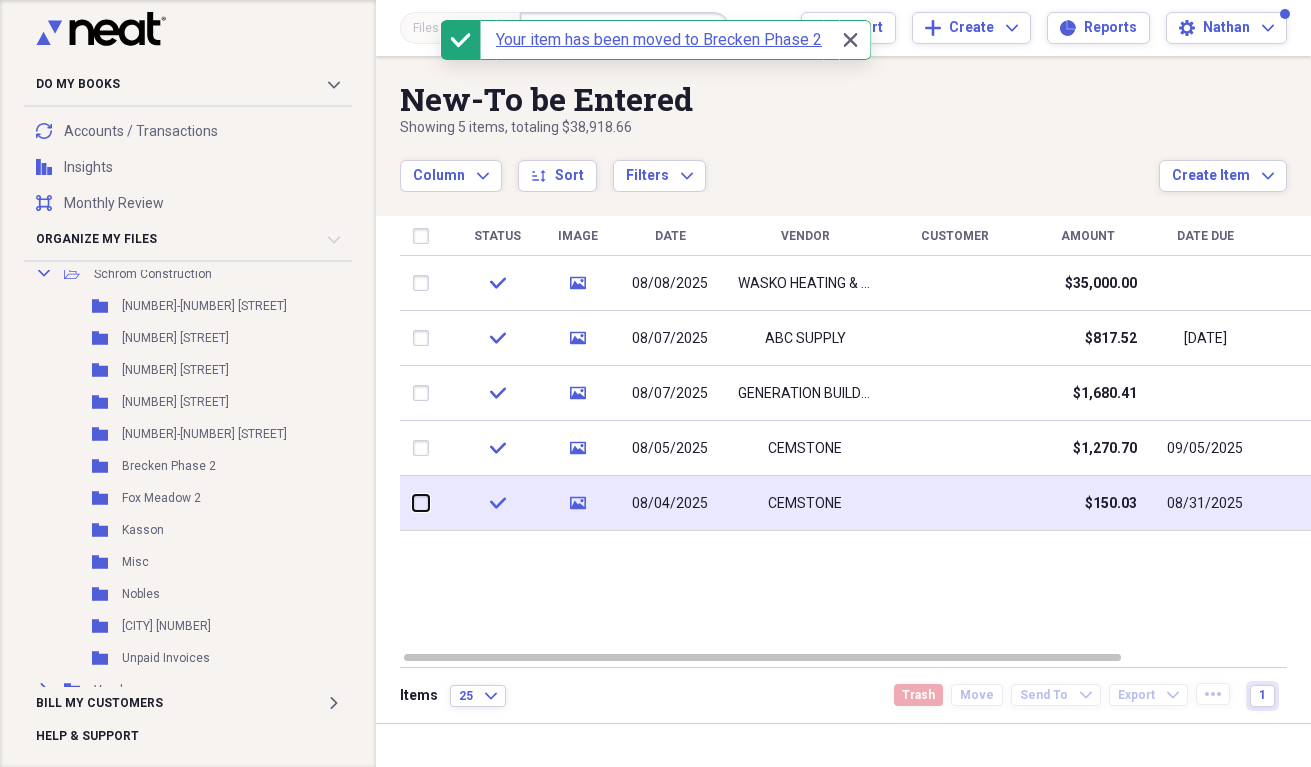 click at bounding box center [413, 503] 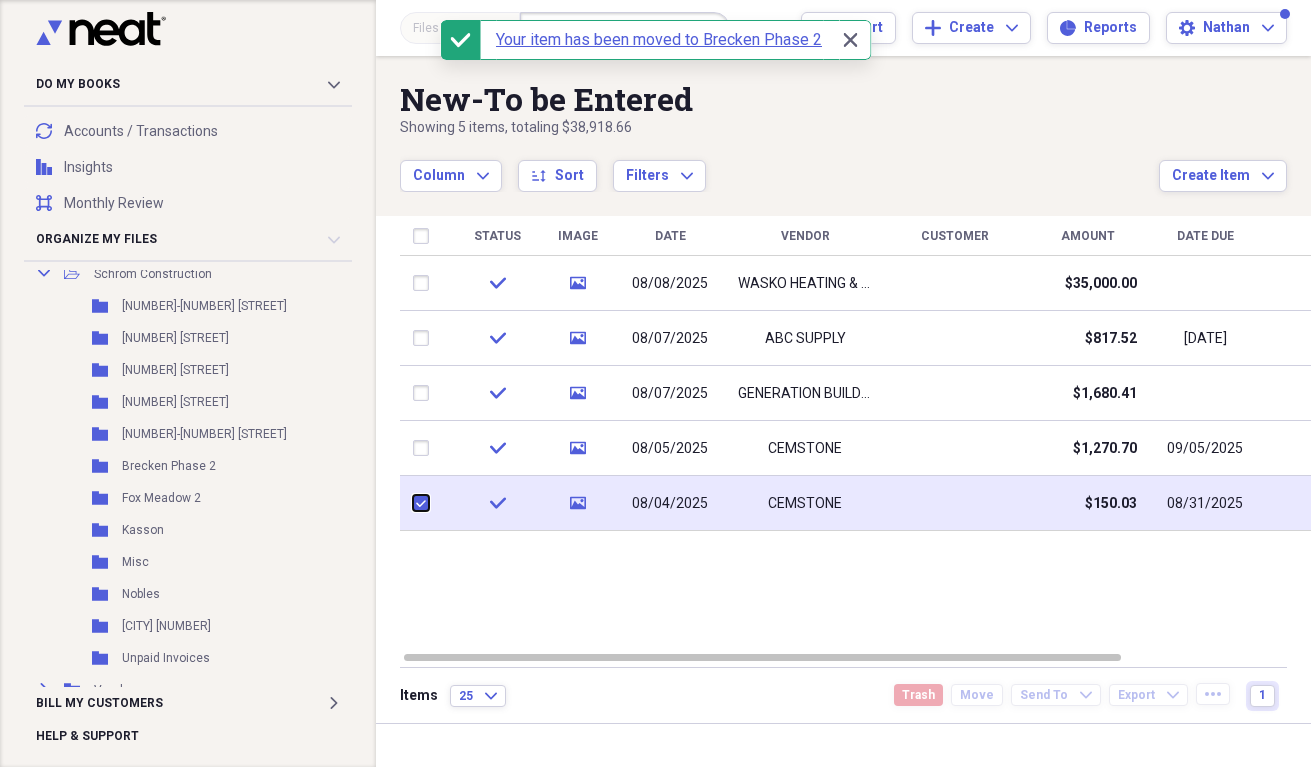 checkbox on "true" 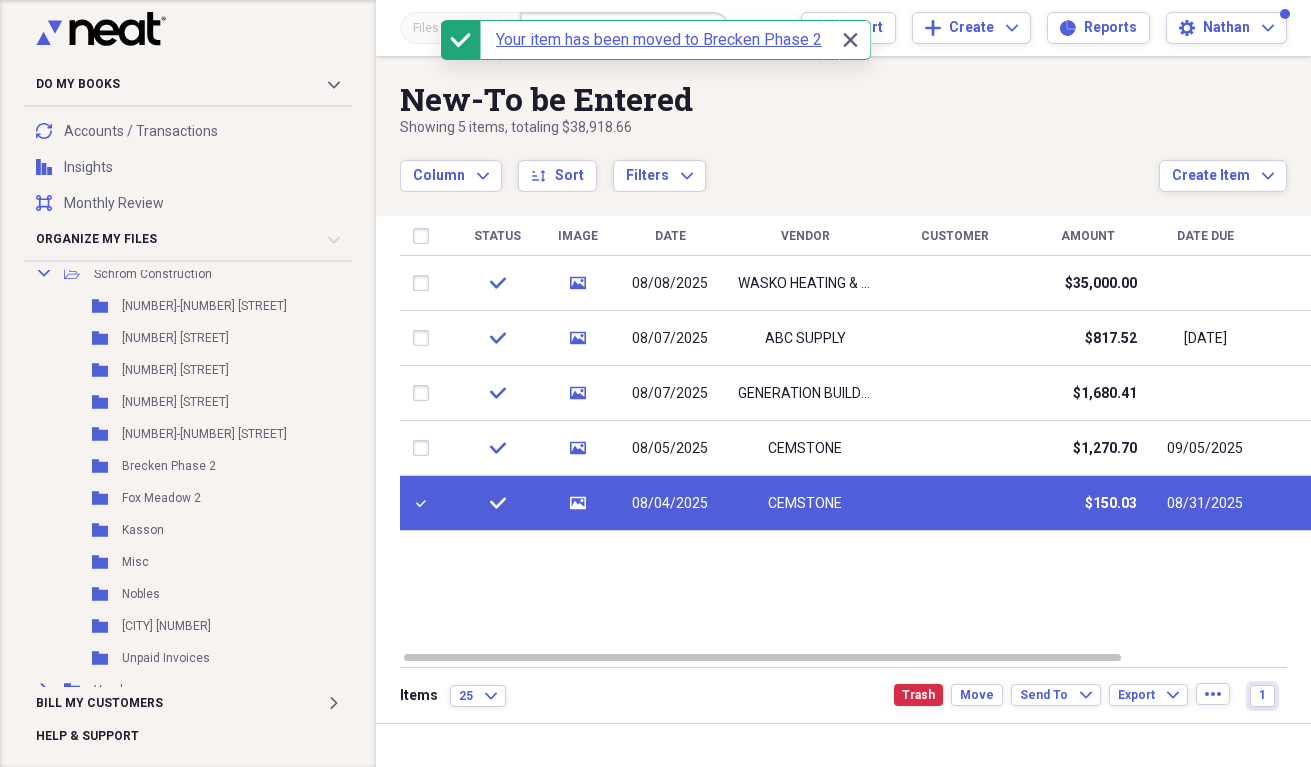 click at bounding box center (425, 503) 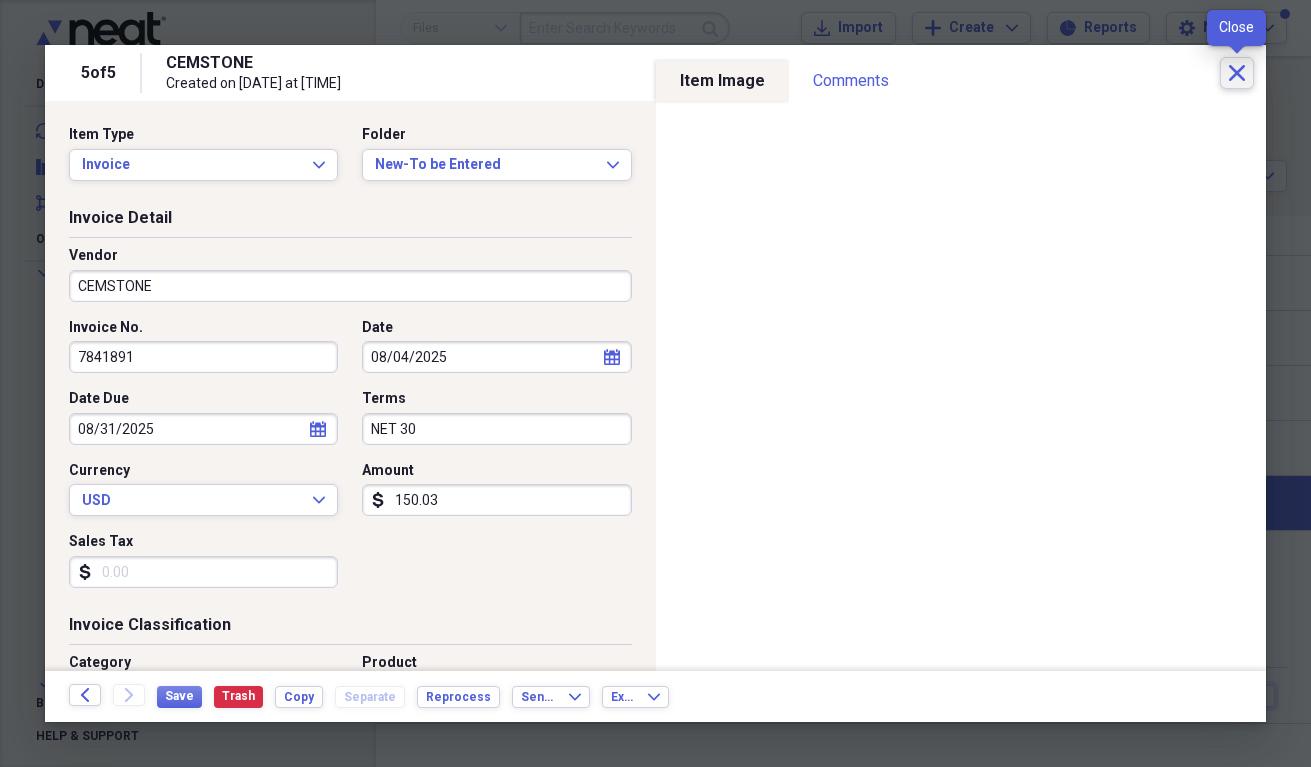 click 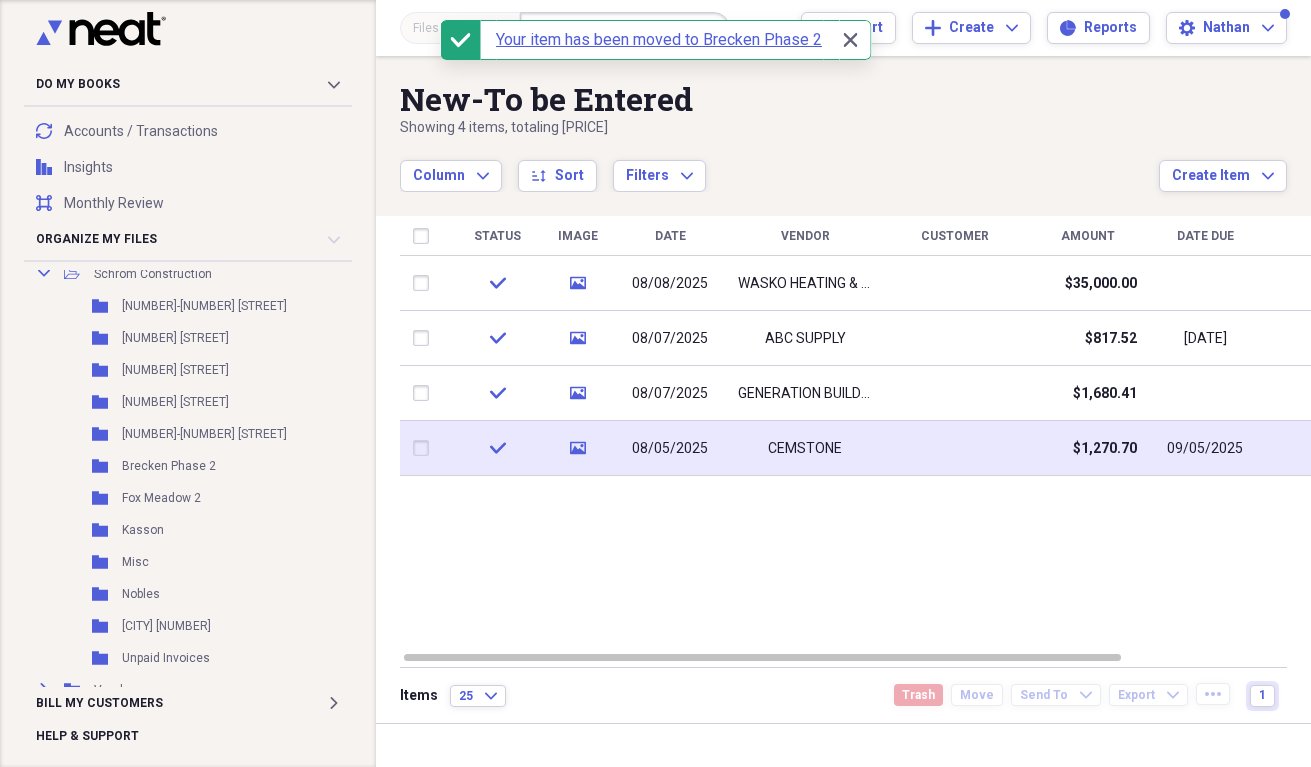 click at bounding box center (425, 448) 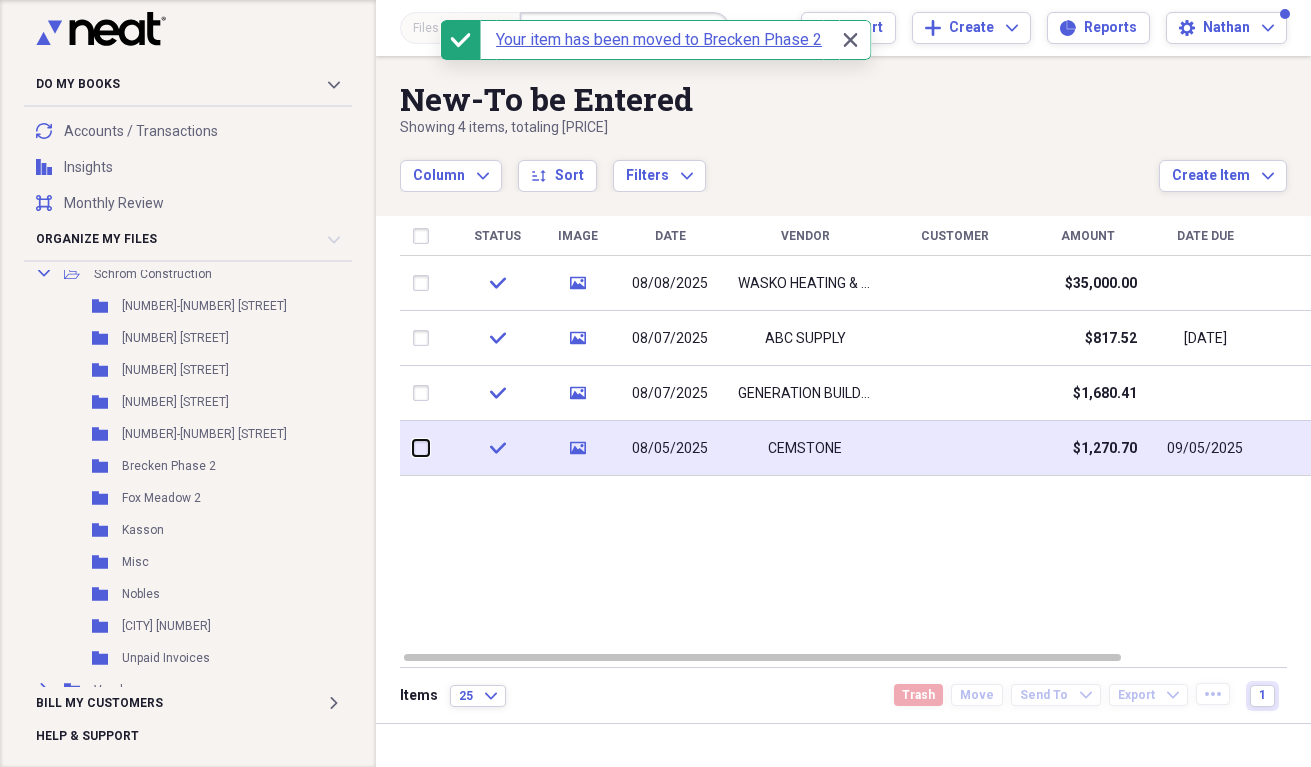 click at bounding box center (413, 448) 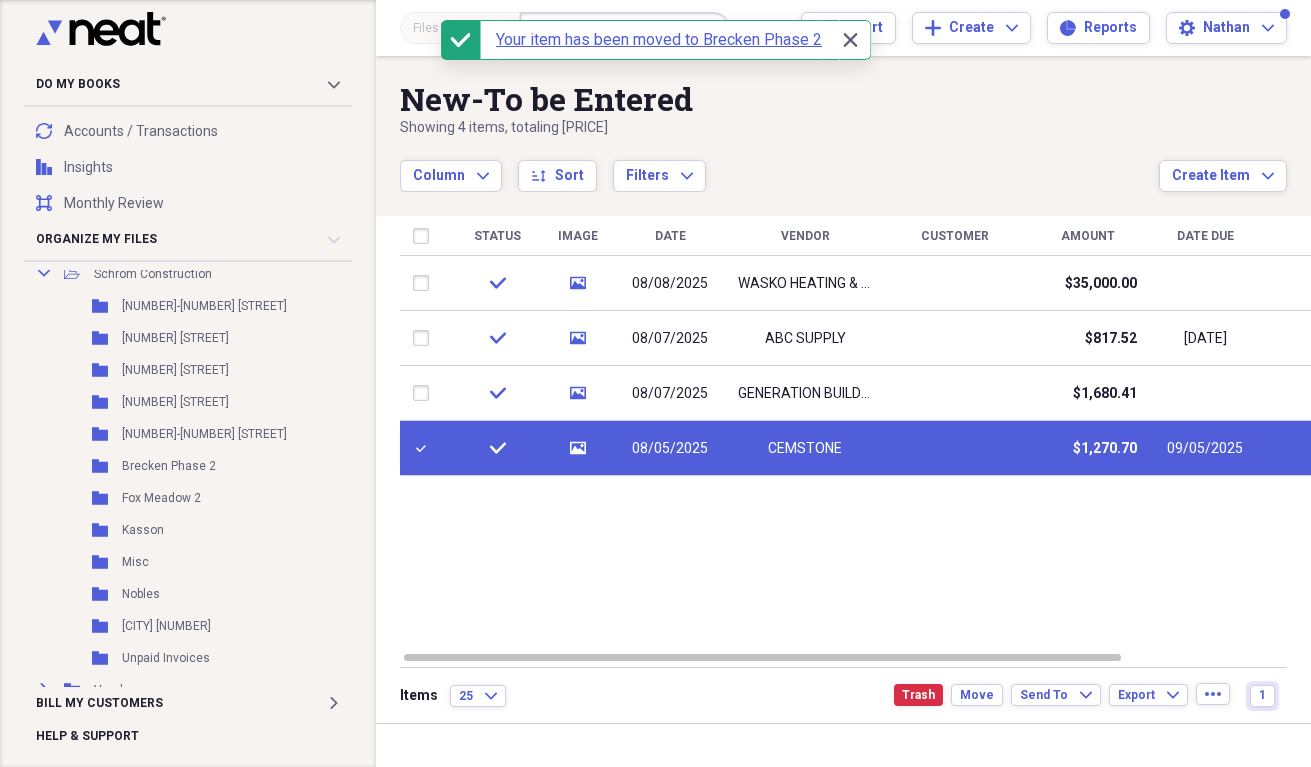 click on "check" at bounding box center (497, 448) 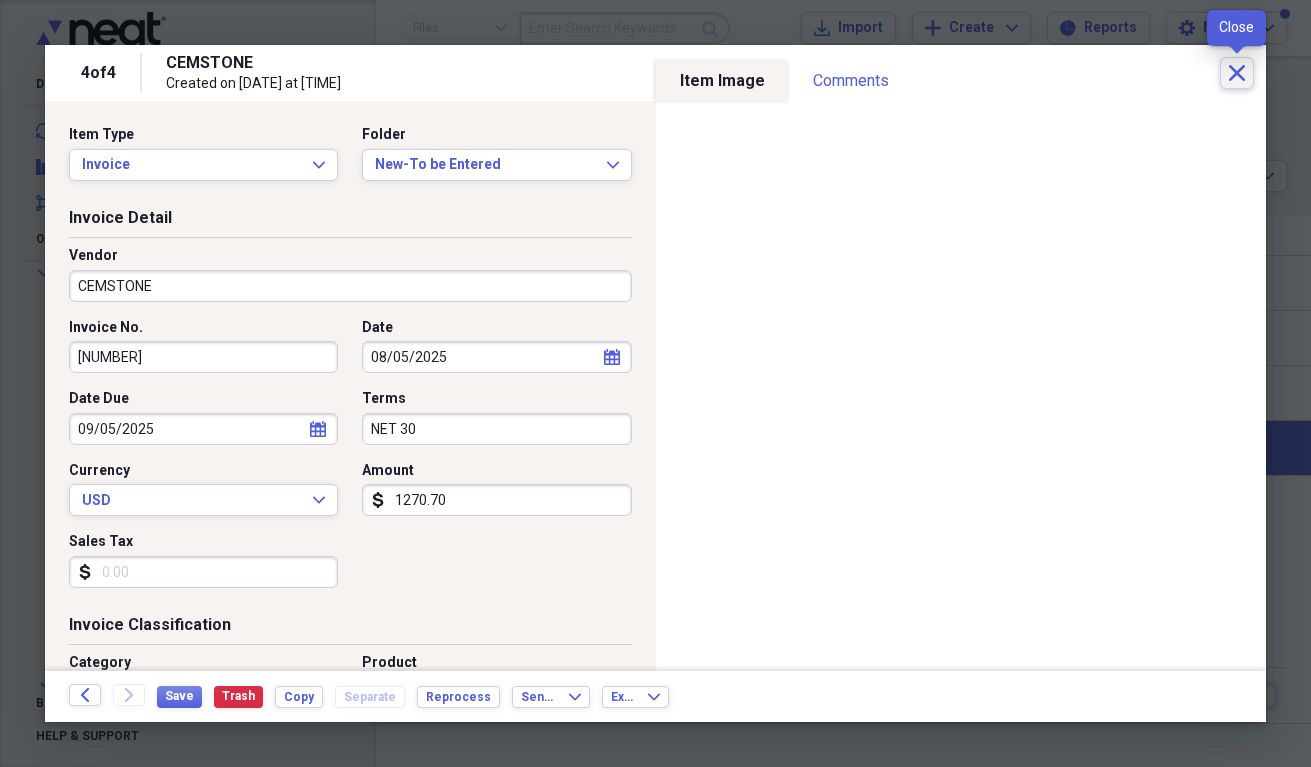 click on "Close" 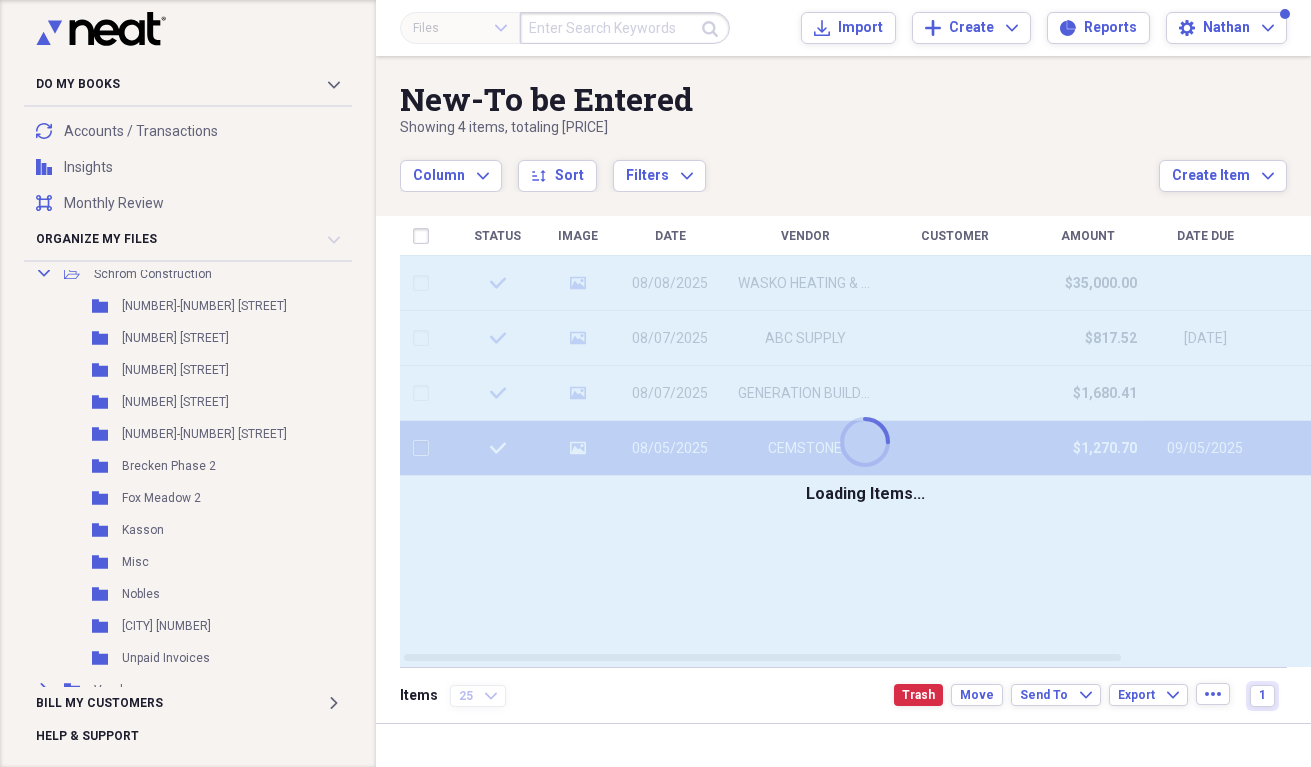 checkbox on "false" 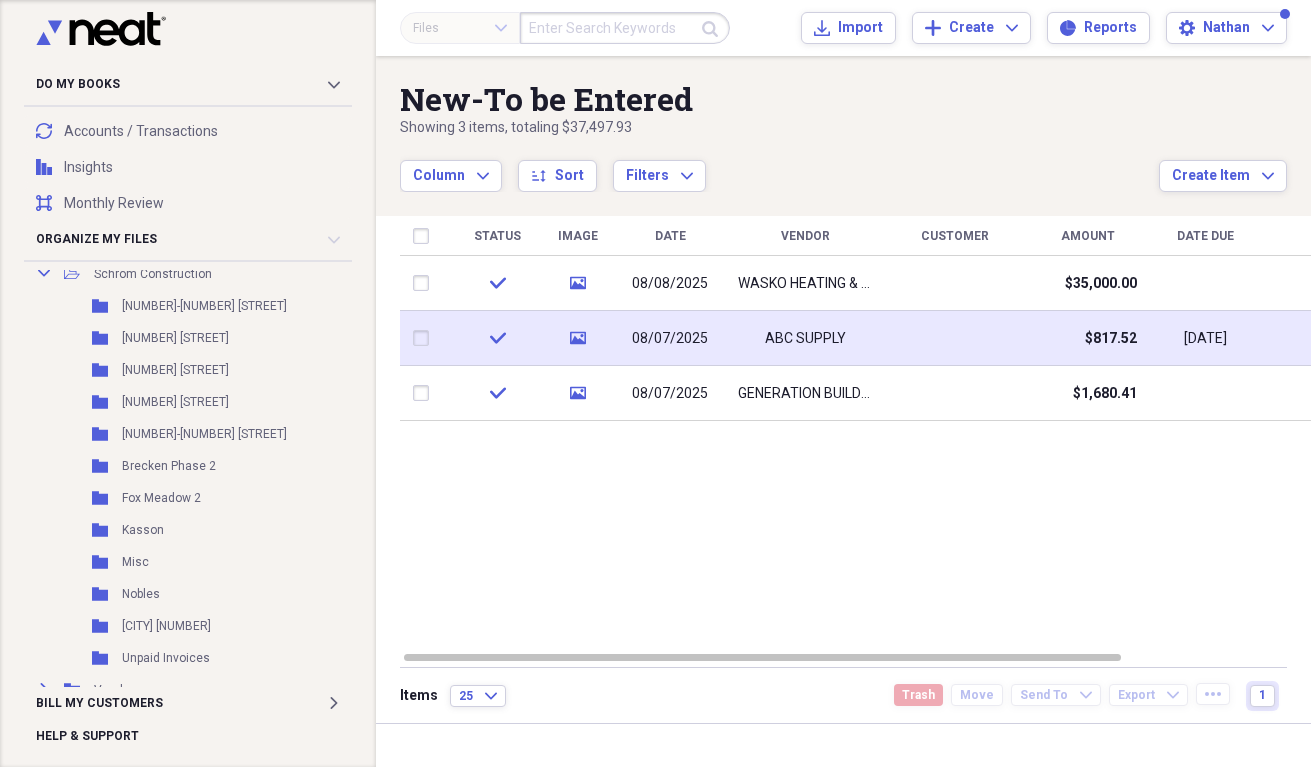 click at bounding box center [425, 338] 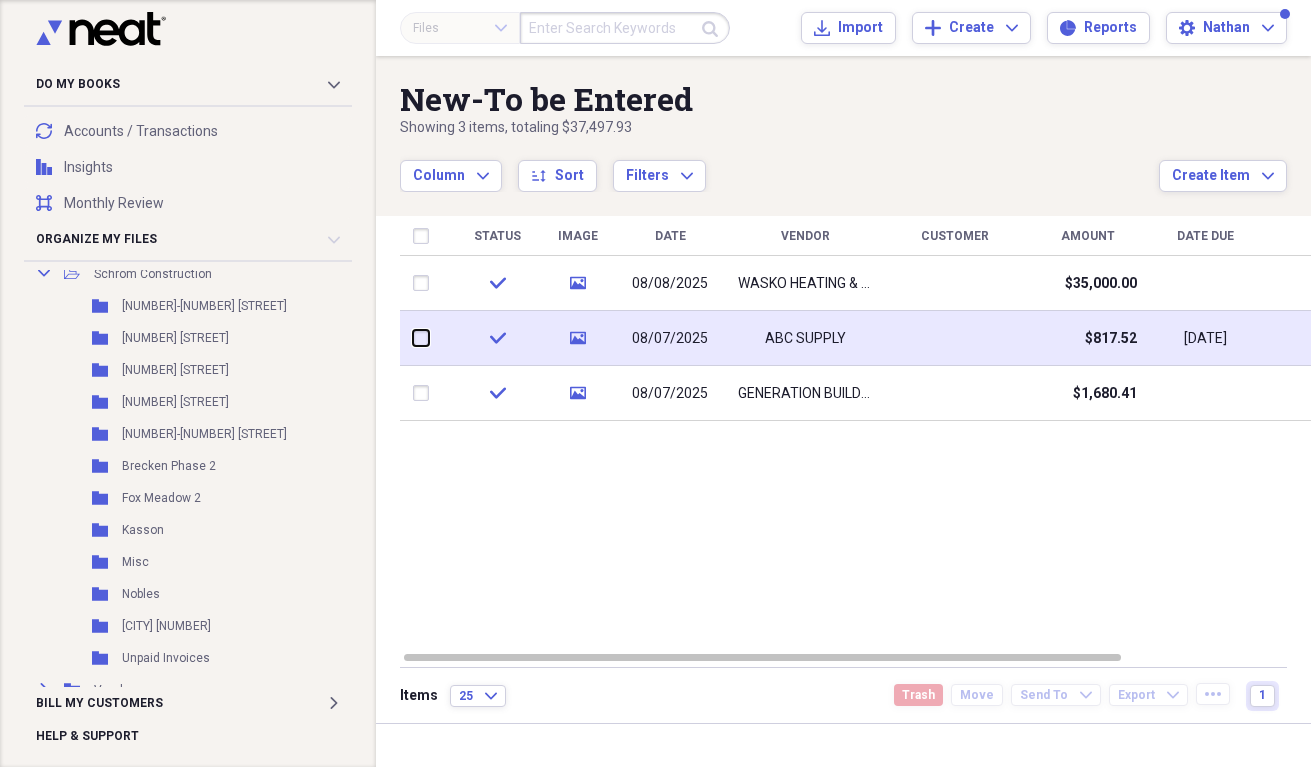 click at bounding box center (413, 338) 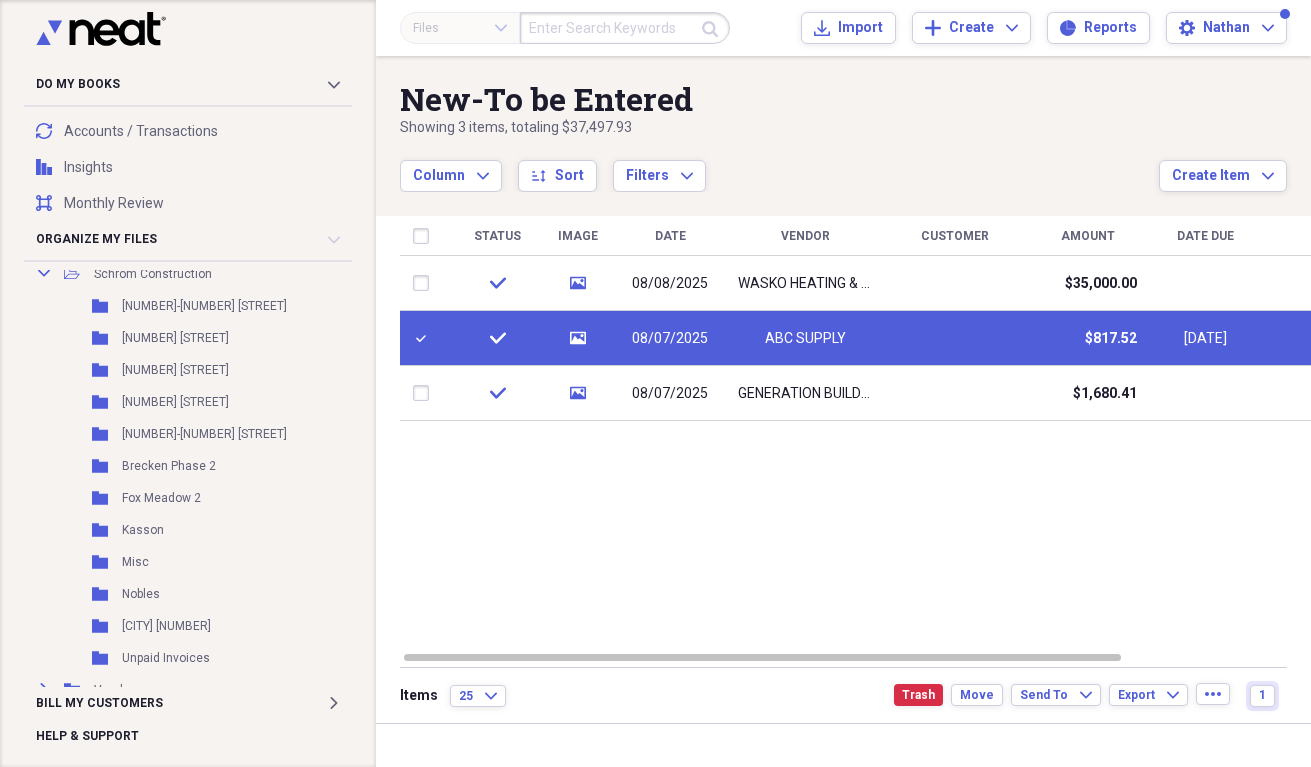 click on "check" at bounding box center (497, 338) 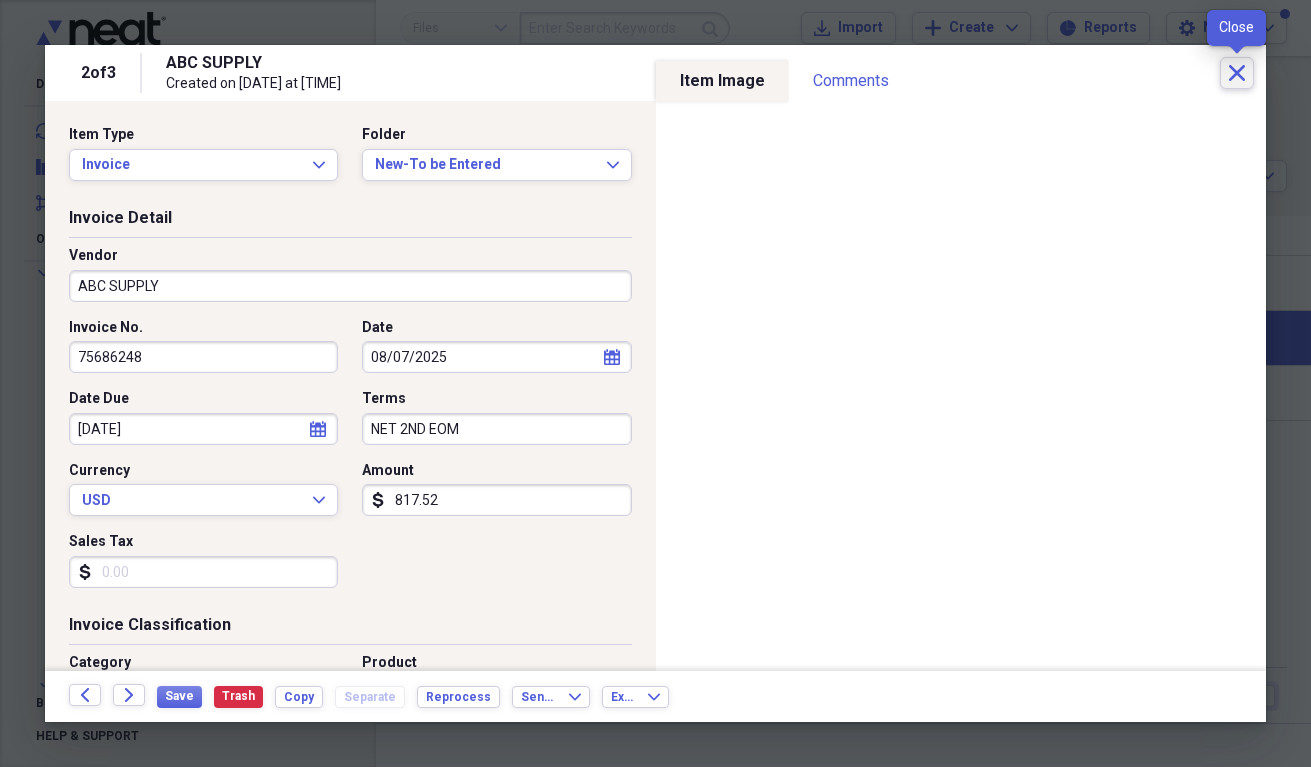 click on "Close" at bounding box center (1237, 73) 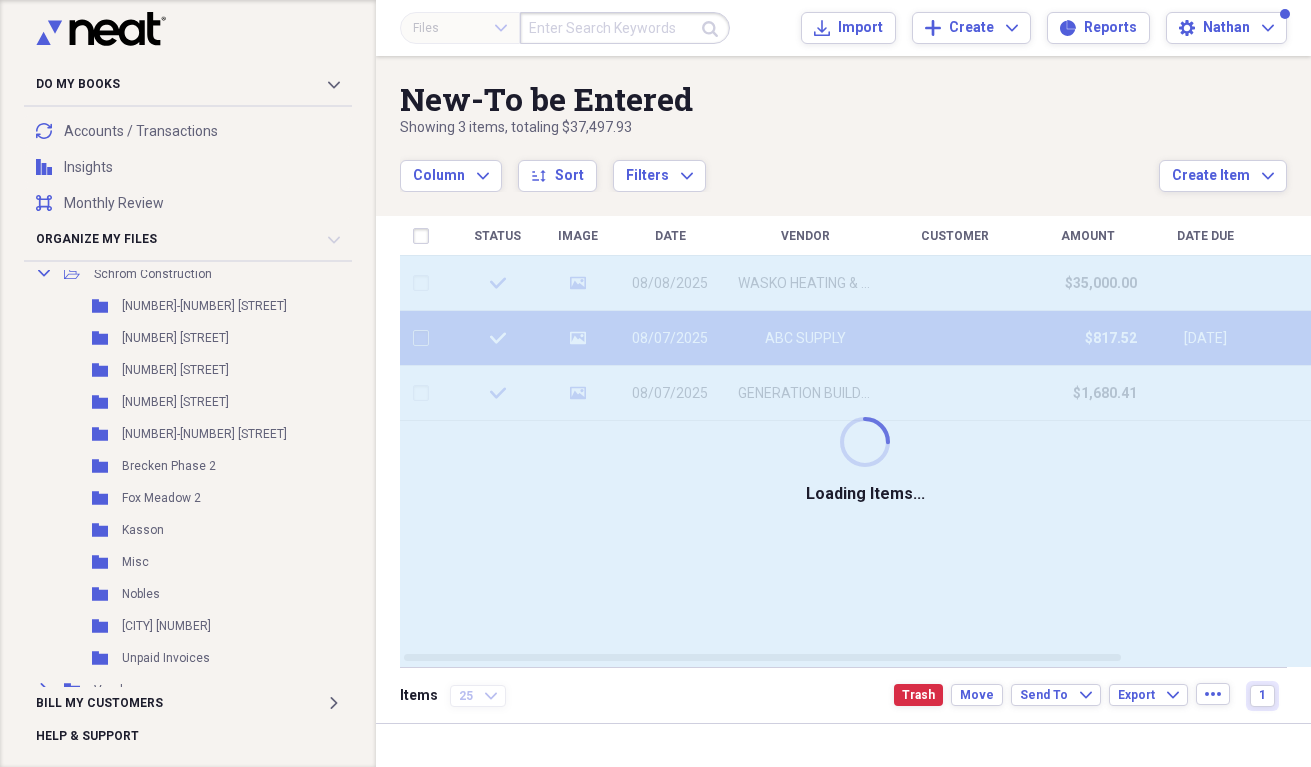 checkbox on "false" 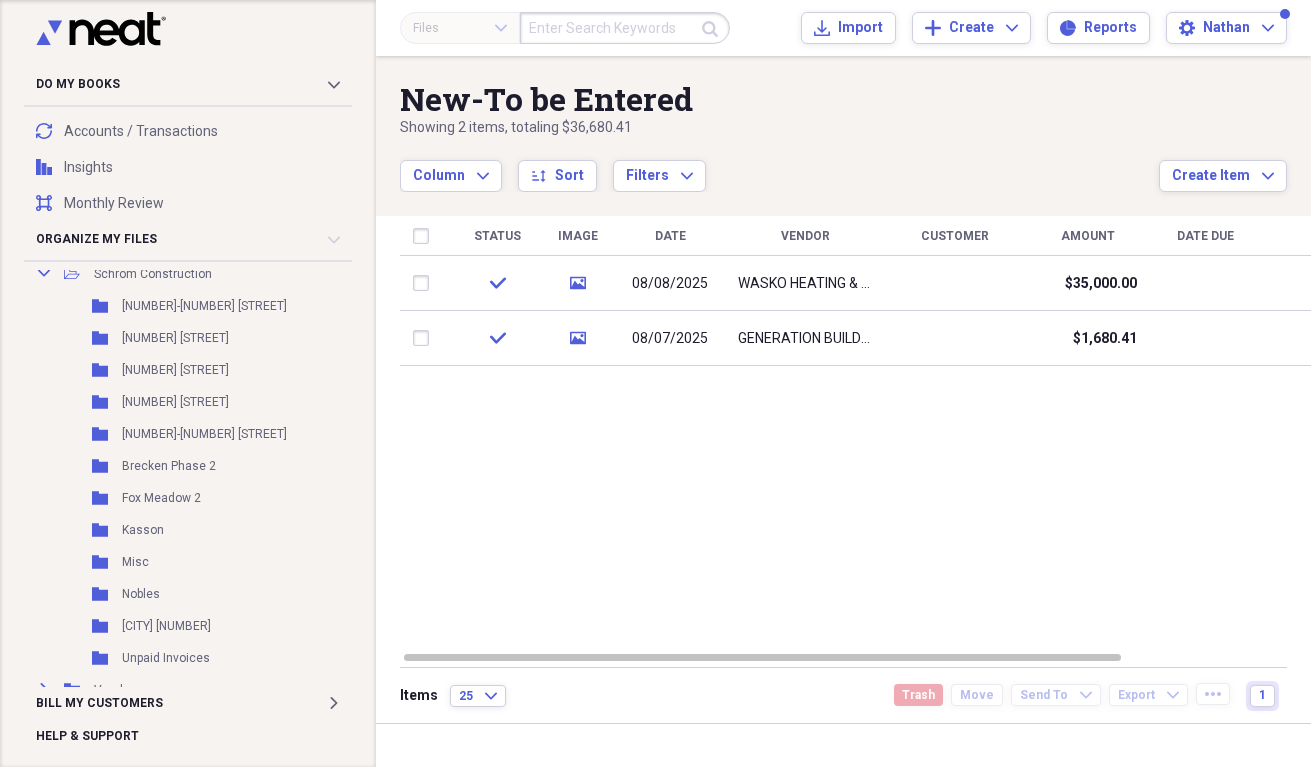 click on "Showing [NUMBER] items , totaling [PRICE]" at bounding box center (779, 128) 